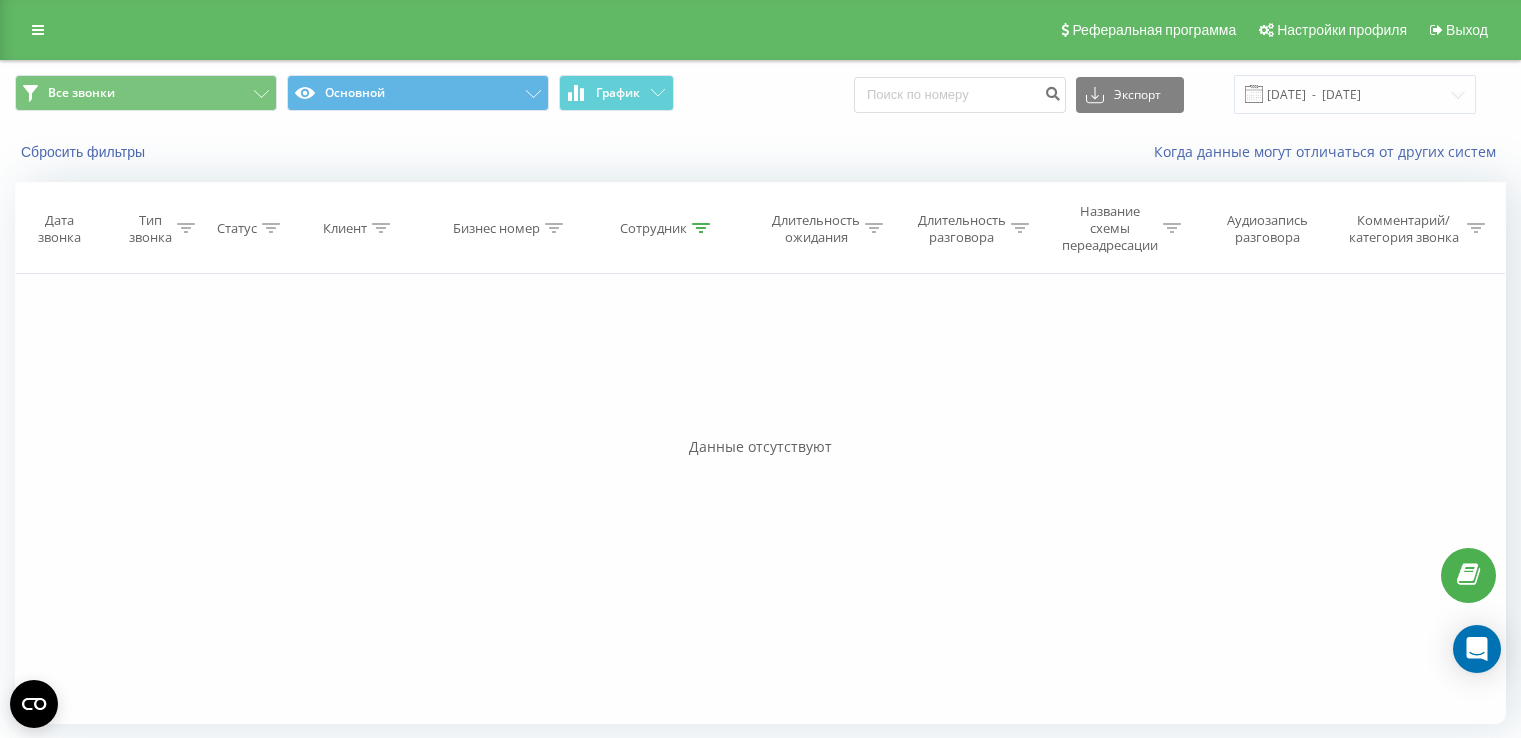 scroll, scrollTop: 0, scrollLeft: 0, axis: both 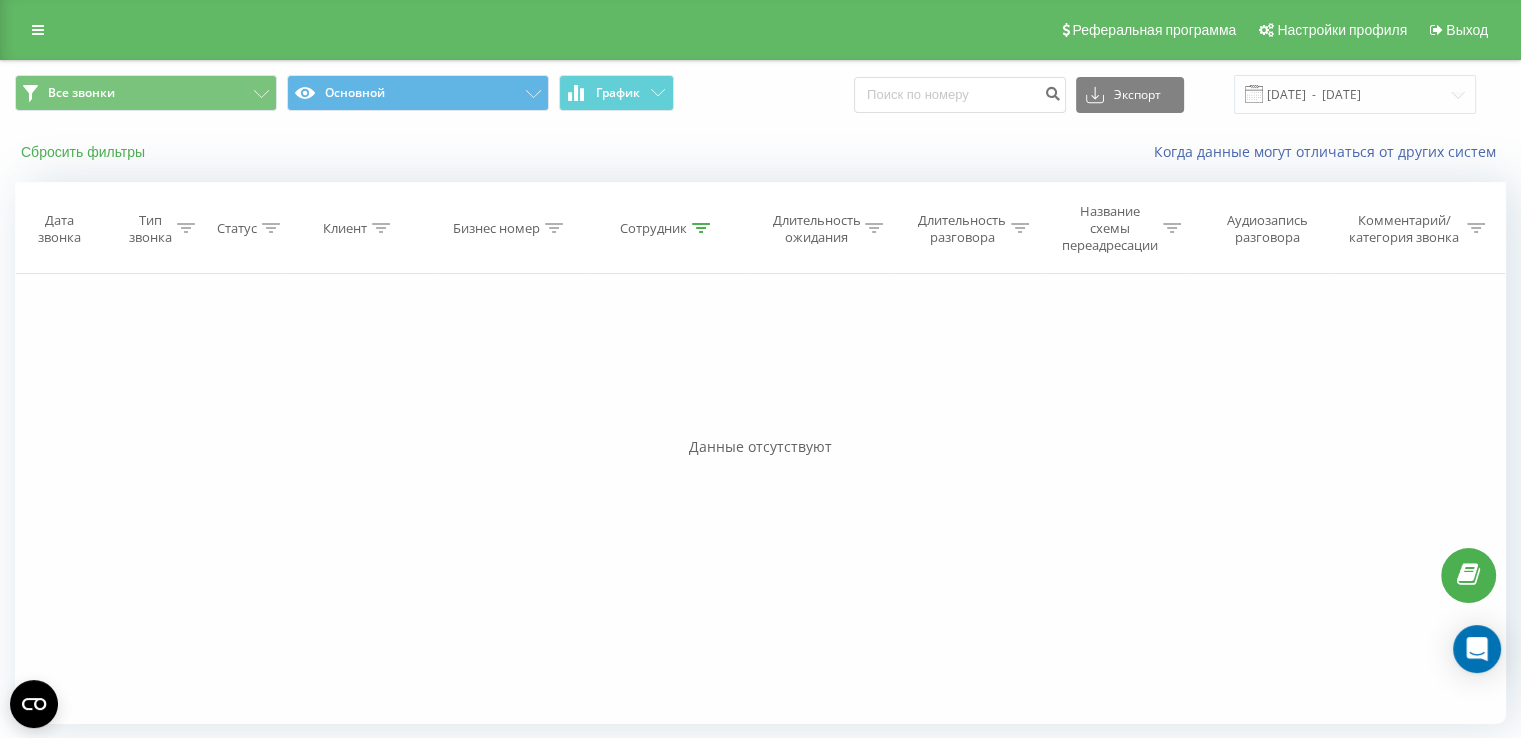 click on "Сбросить фильтры" at bounding box center (85, 152) 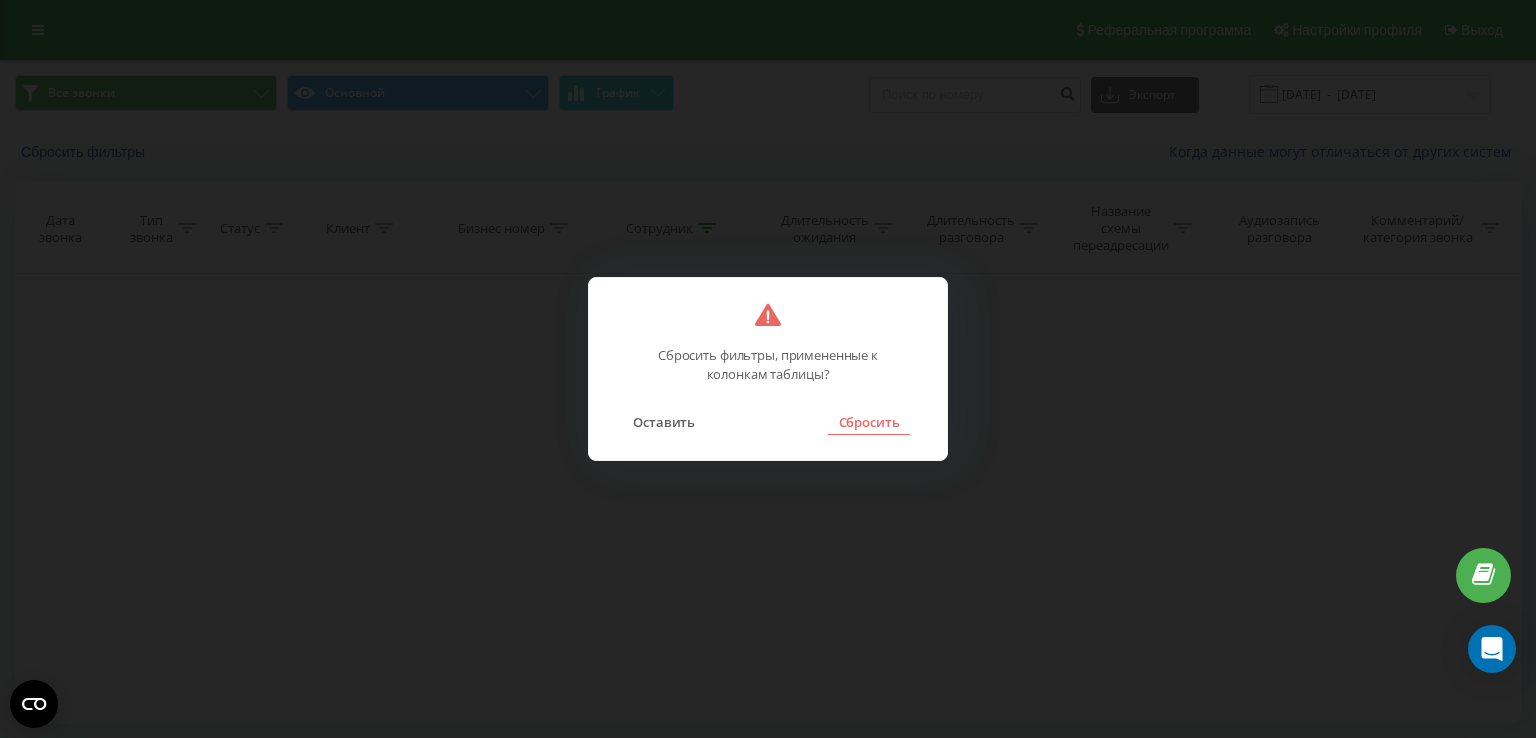 click on "Сбросить" at bounding box center (868, 422) 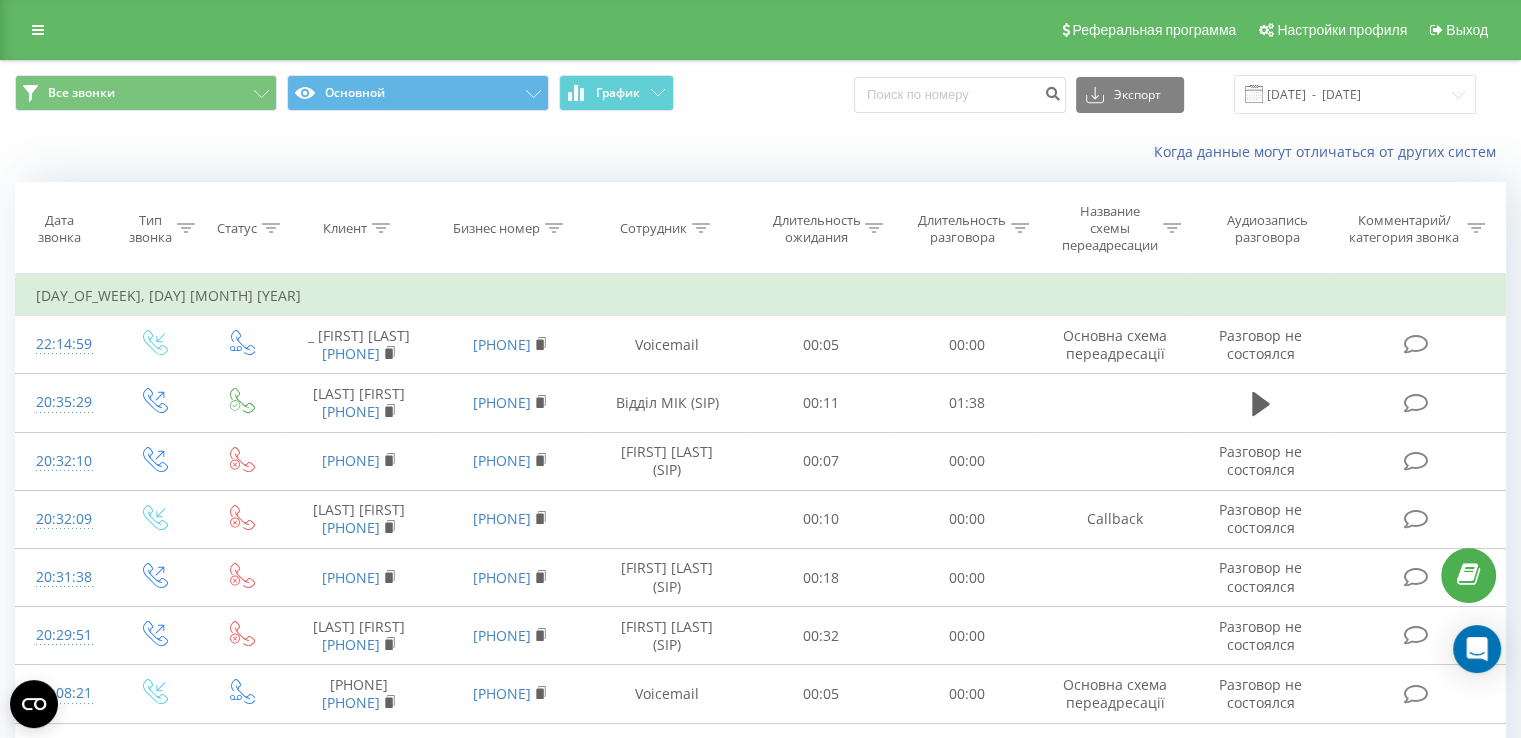 click on "Сотрудник" at bounding box center [653, 228] 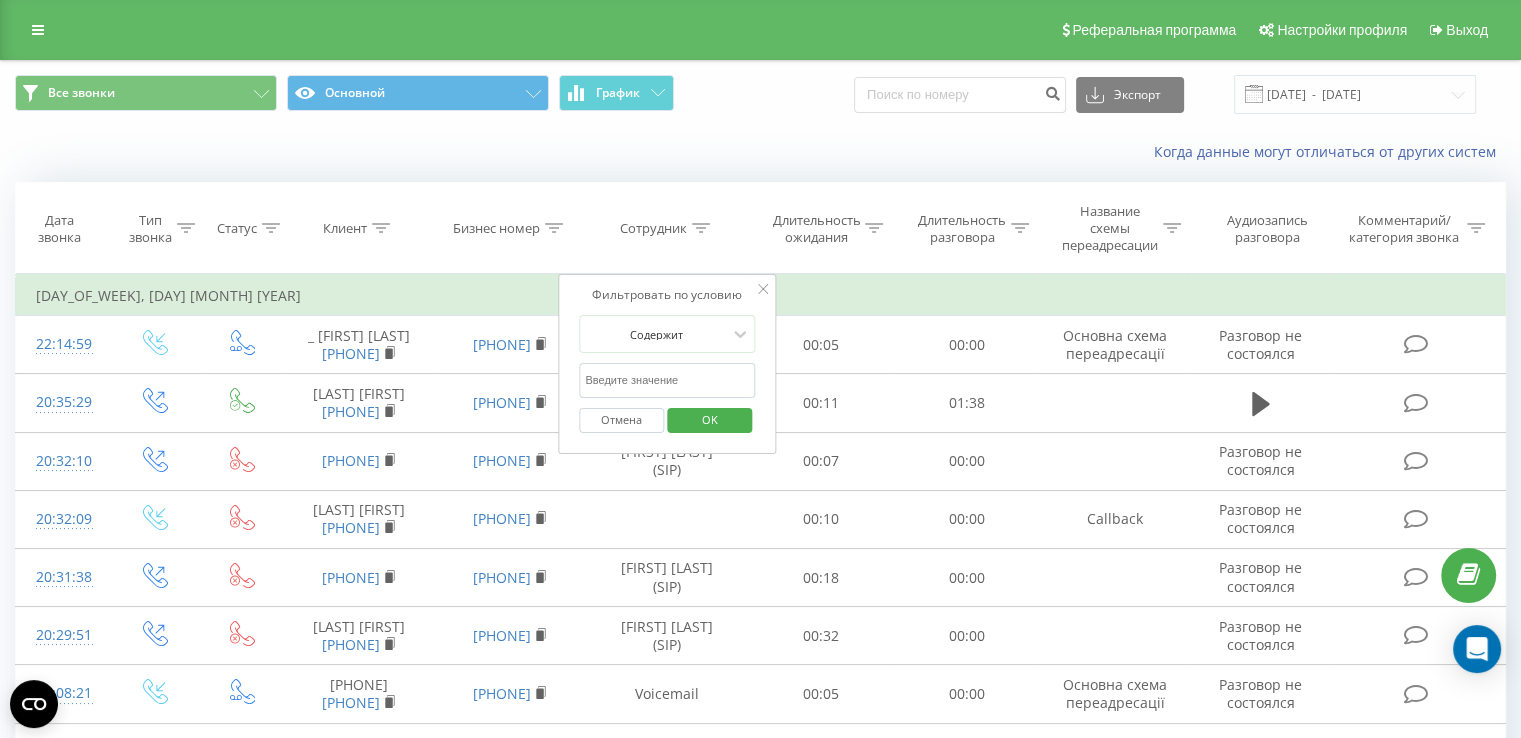 click at bounding box center (667, 380) 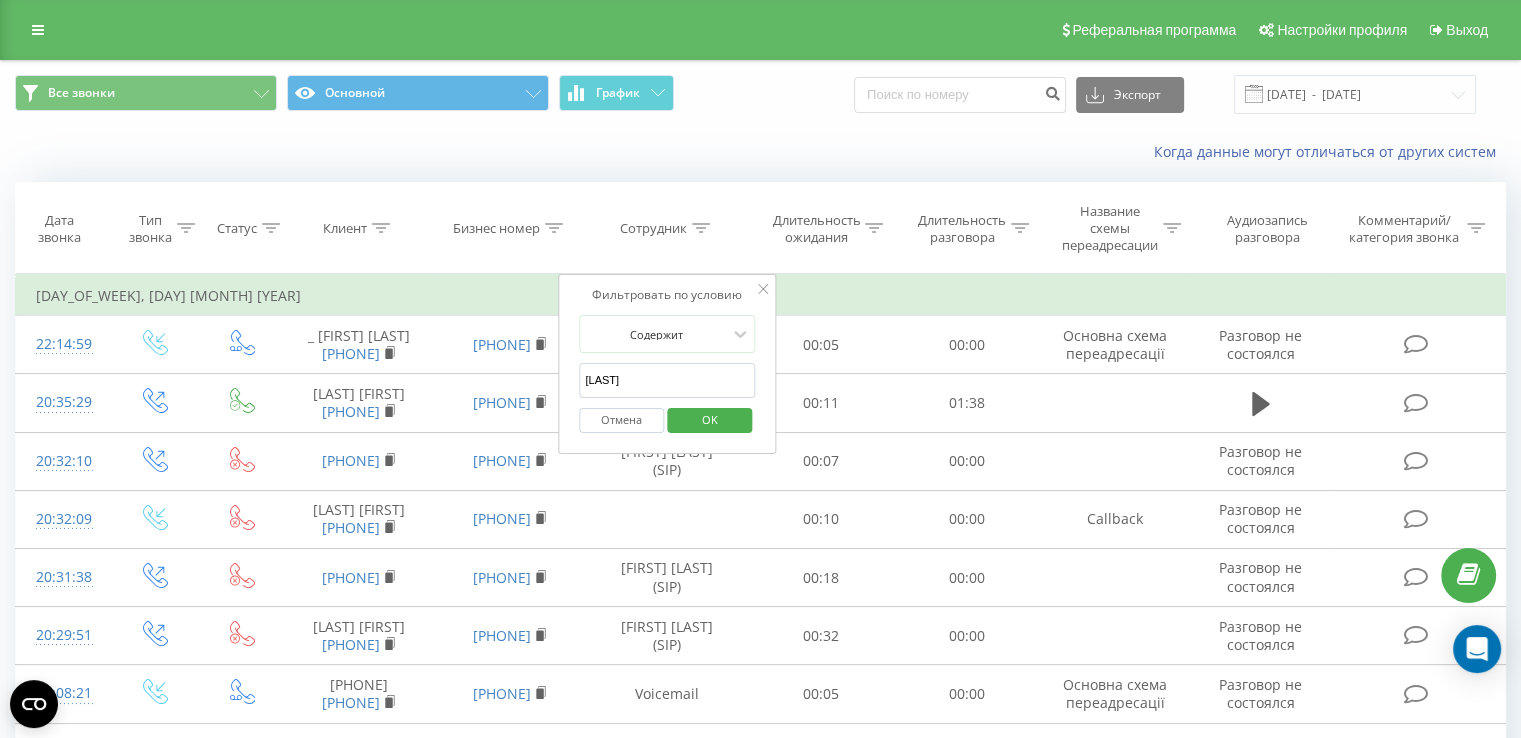 click on "OK" at bounding box center [710, 419] 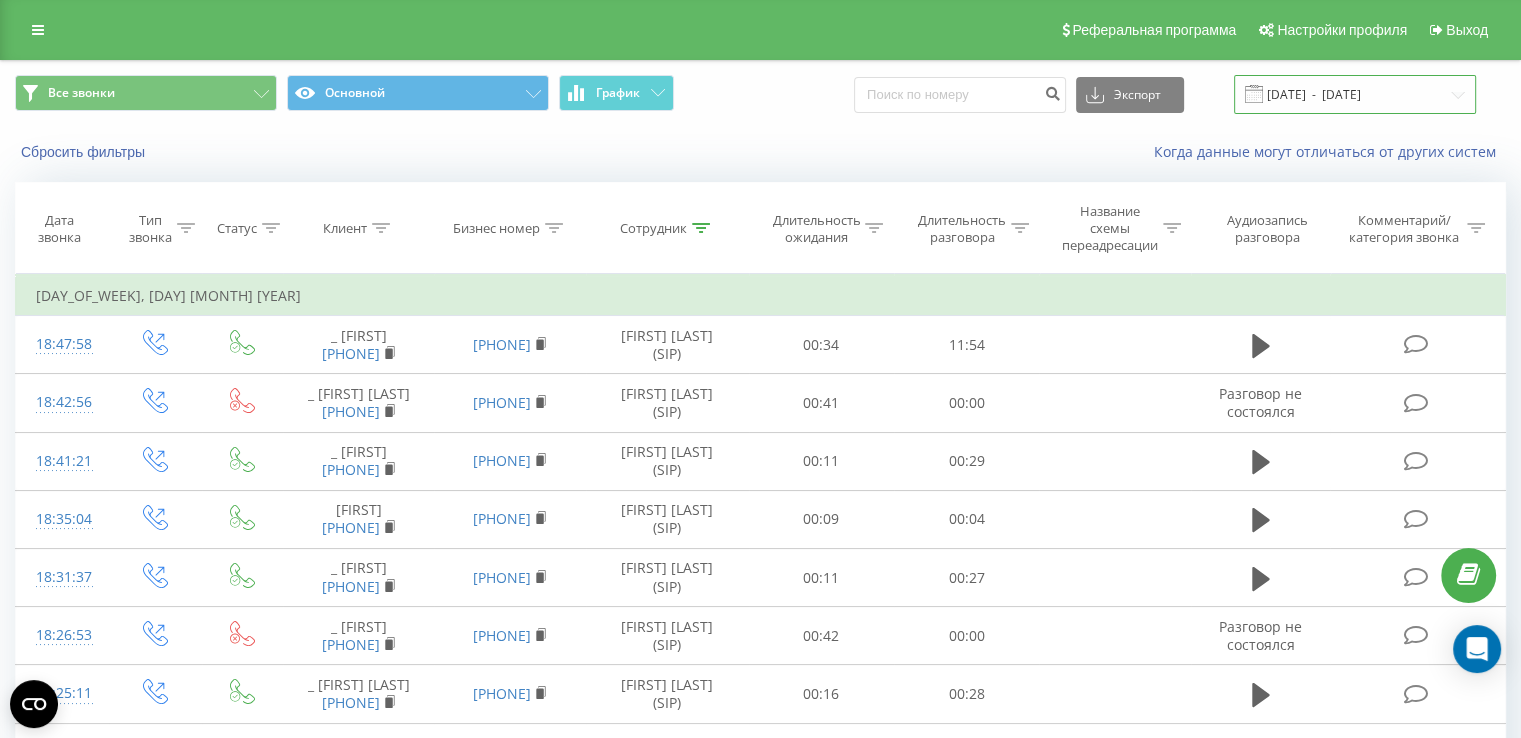 click on "[DAY_NUM].[MONTH_NUM].[YEAR]  -  [DAY_NUM].[MONTH_NUM].[YEAR]" at bounding box center (1355, 94) 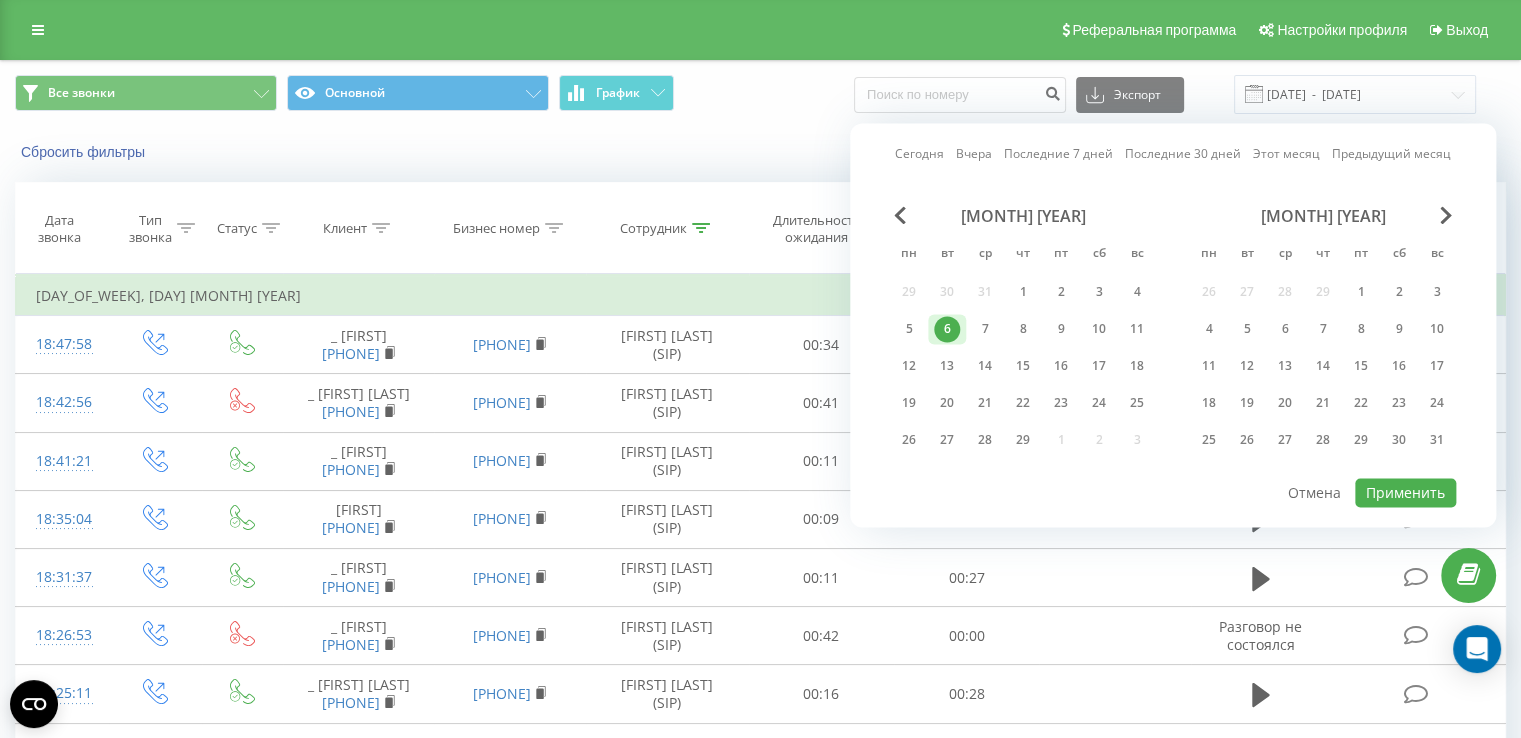 click on "Сегодня" at bounding box center [919, 154] 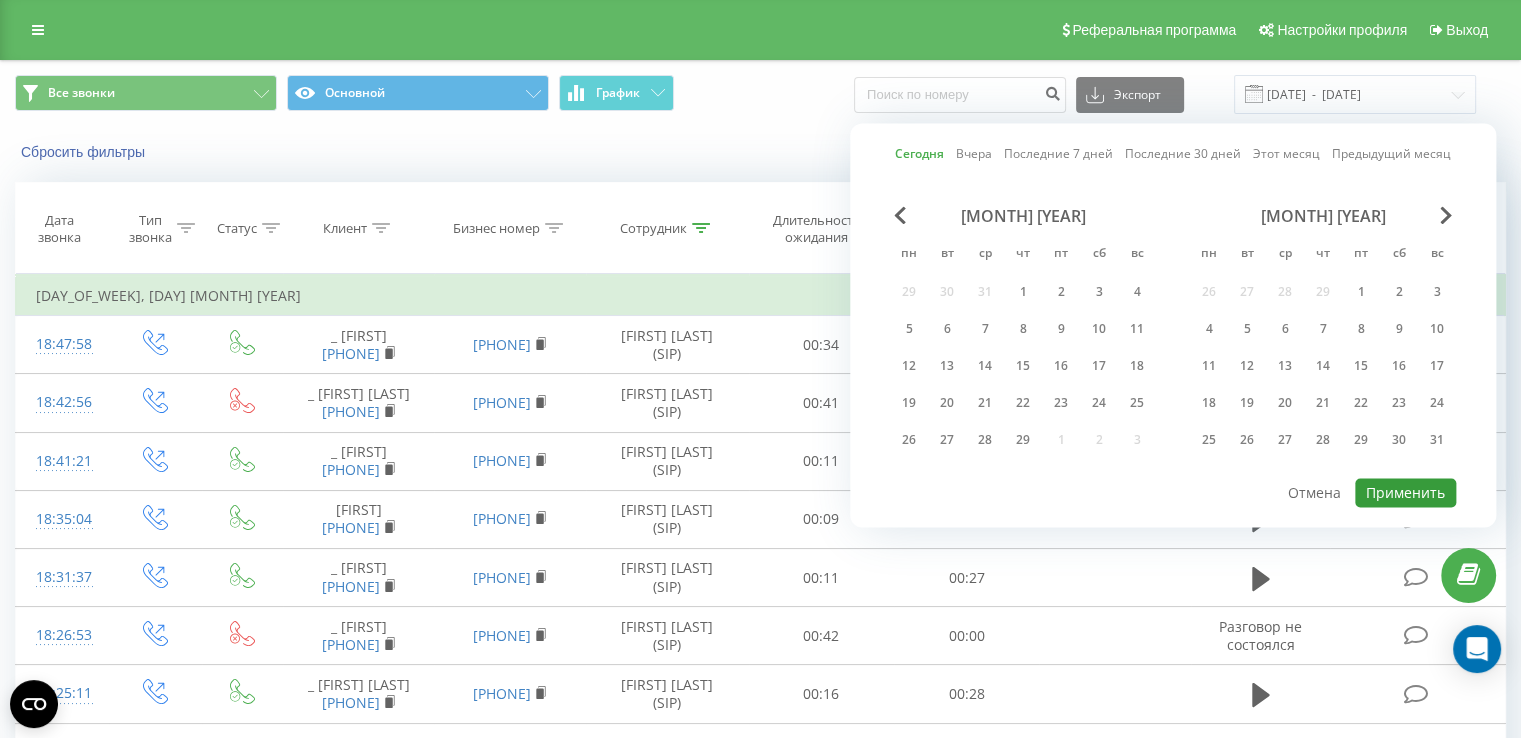 click on "Применить" at bounding box center (1405, 492) 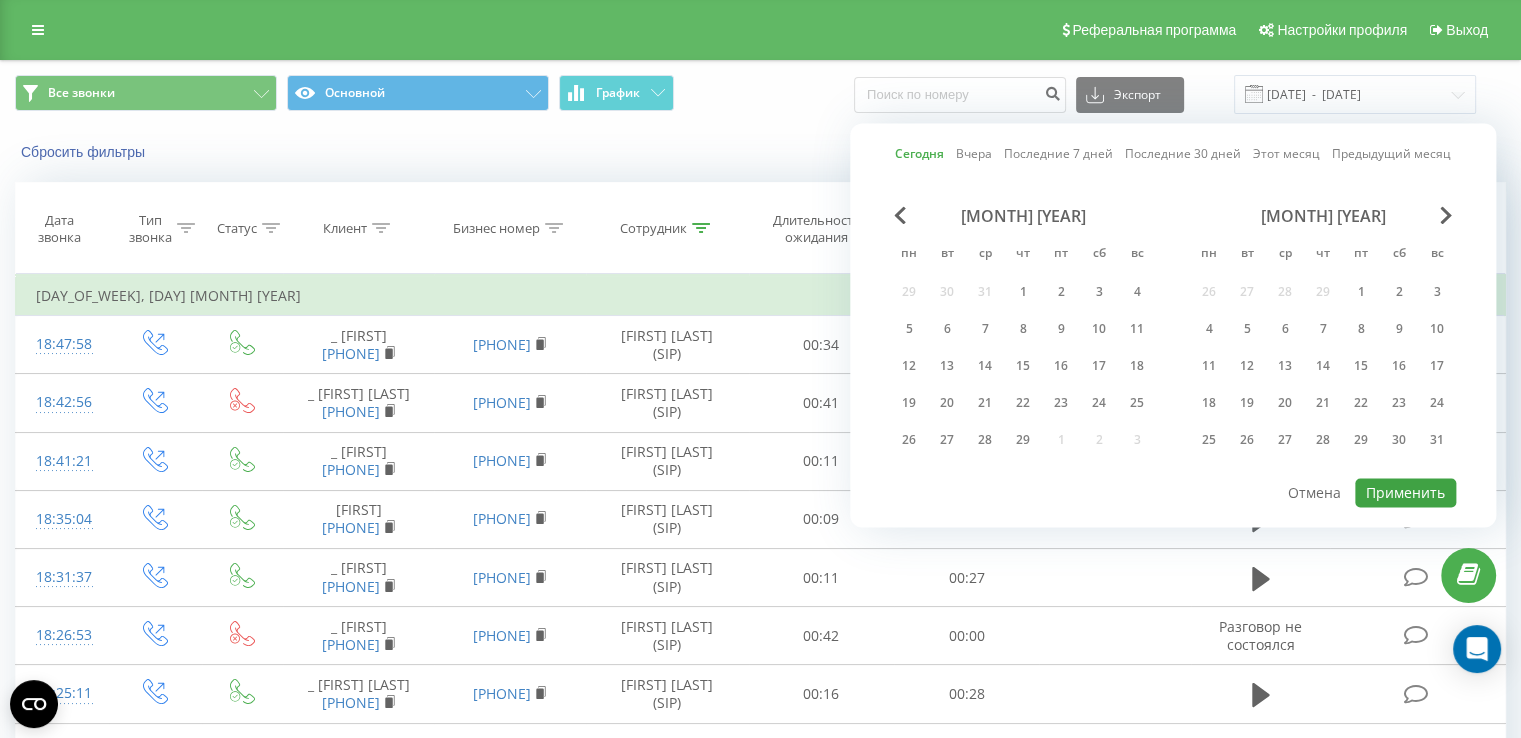 type on "03.08.2025  -  03.08.2025" 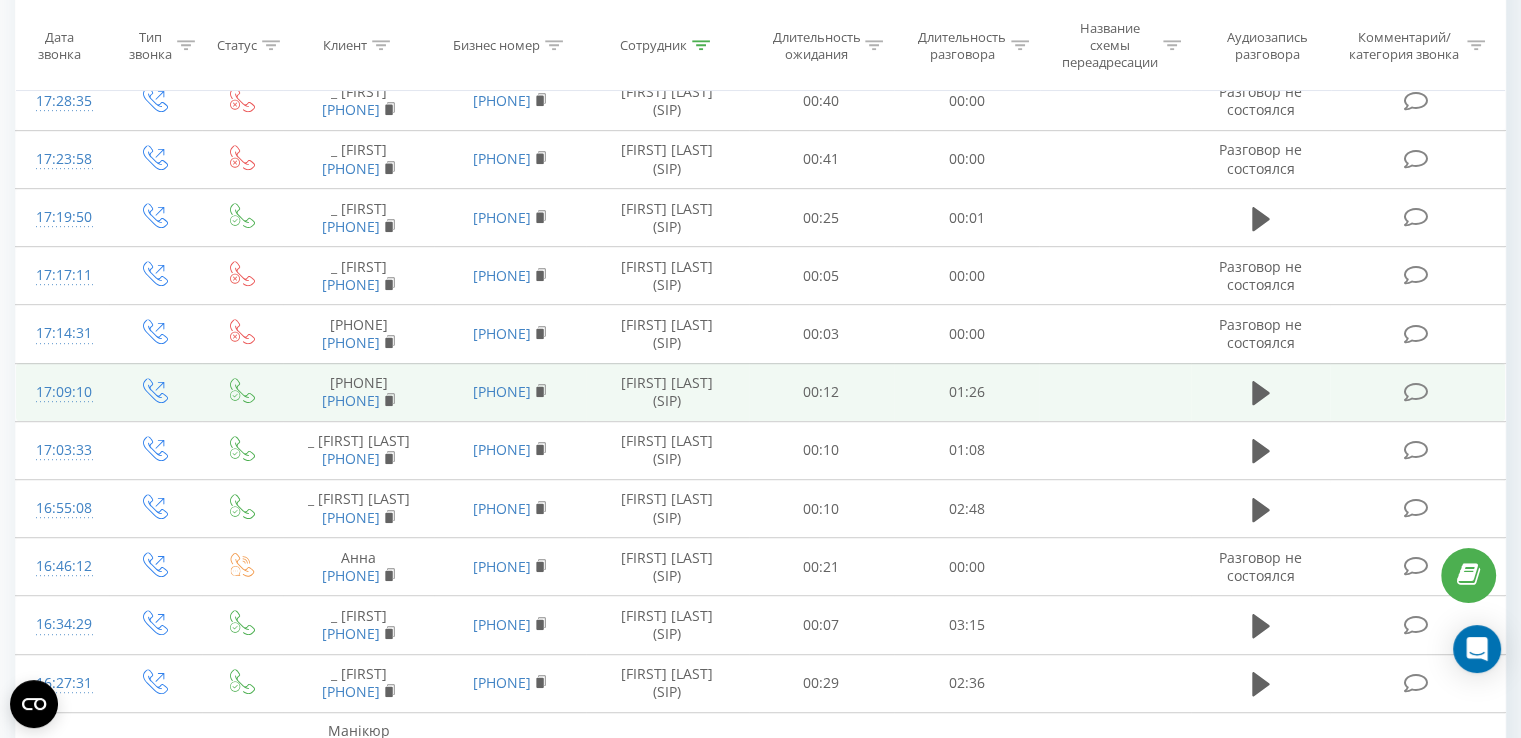 scroll, scrollTop: 1468, scrollLeft: 0, axis: vertical 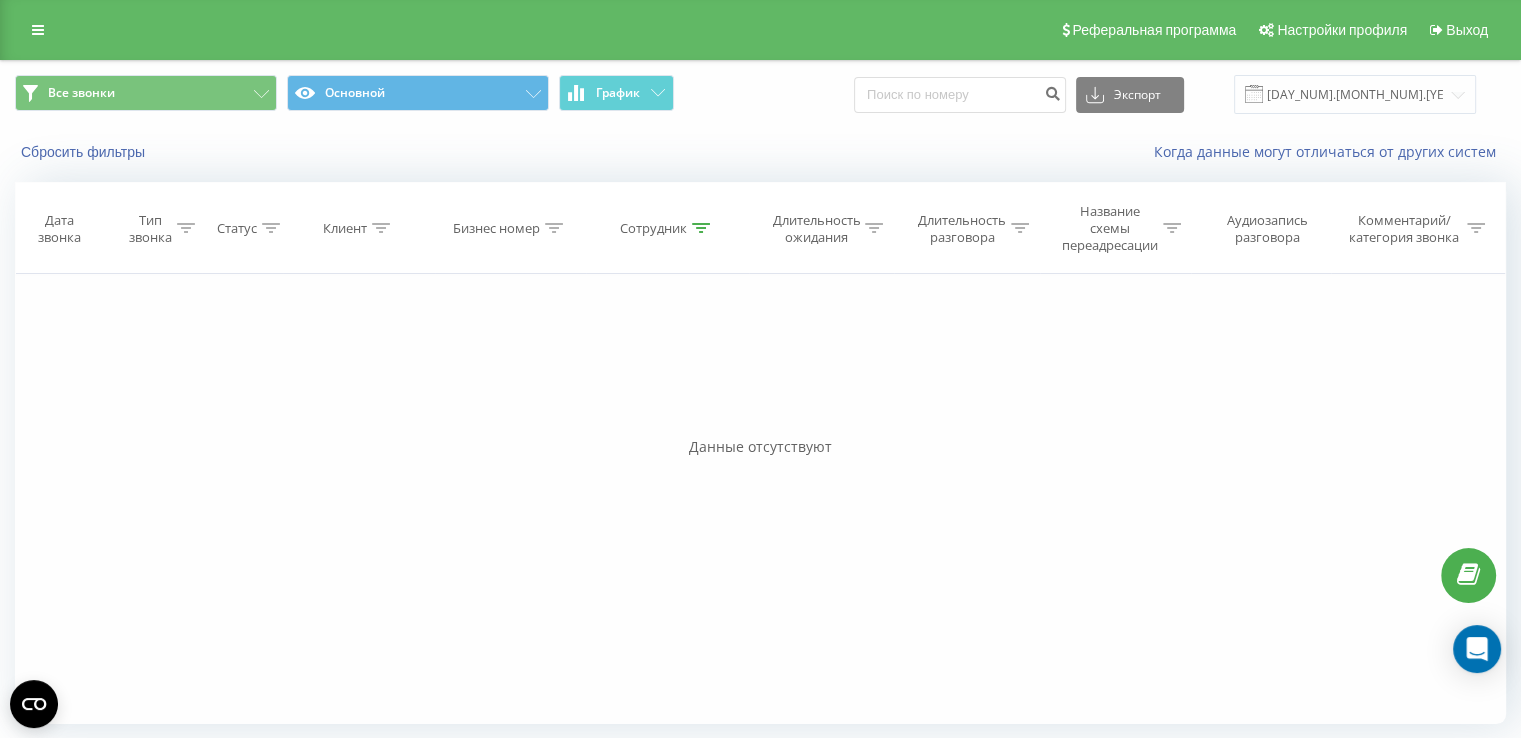 click on "Сбросить фильтры" at bounding box center [286, 152] 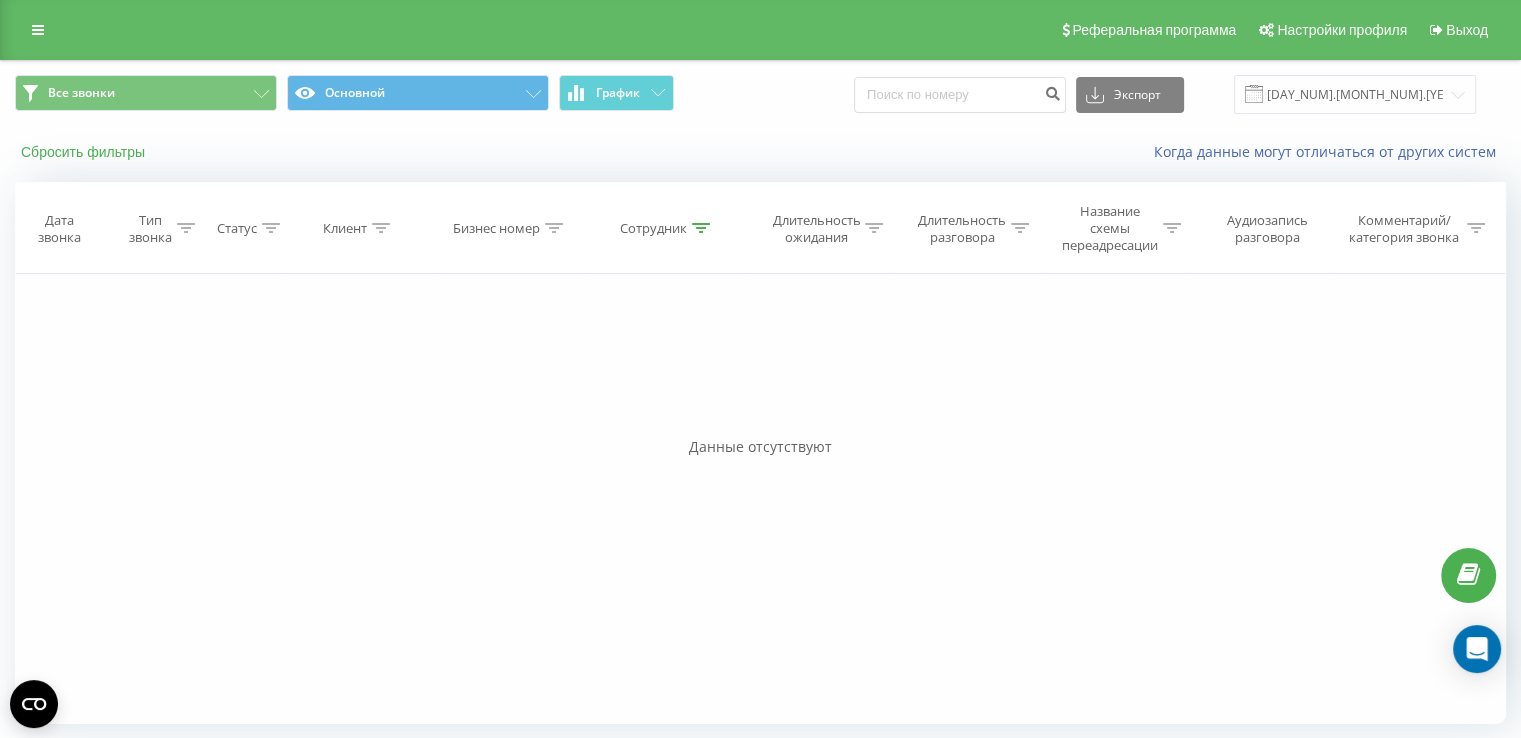 click on "Сбросить фильтры" at bounding box center [85, 152] 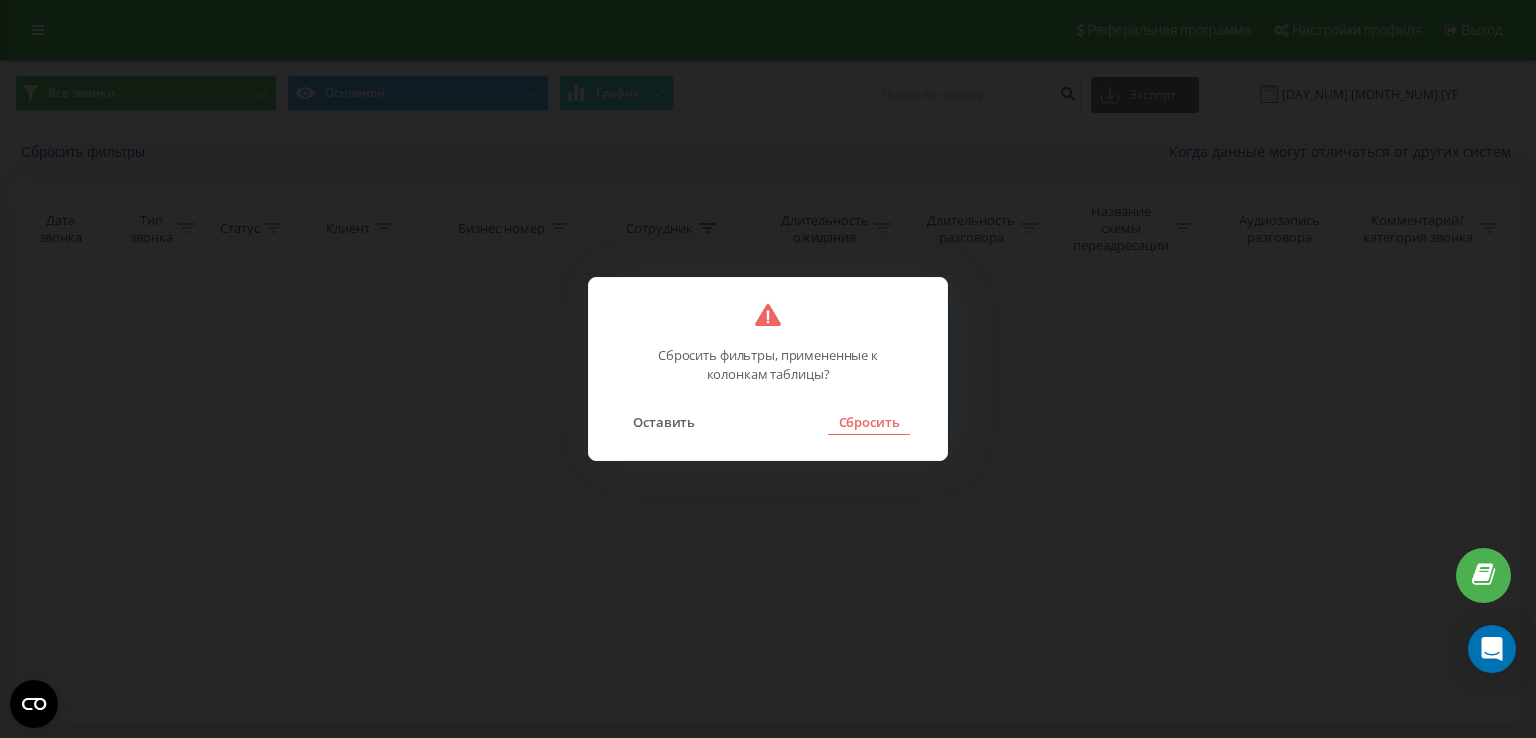 click on "Сбросить" at bounding box center (868, 422) 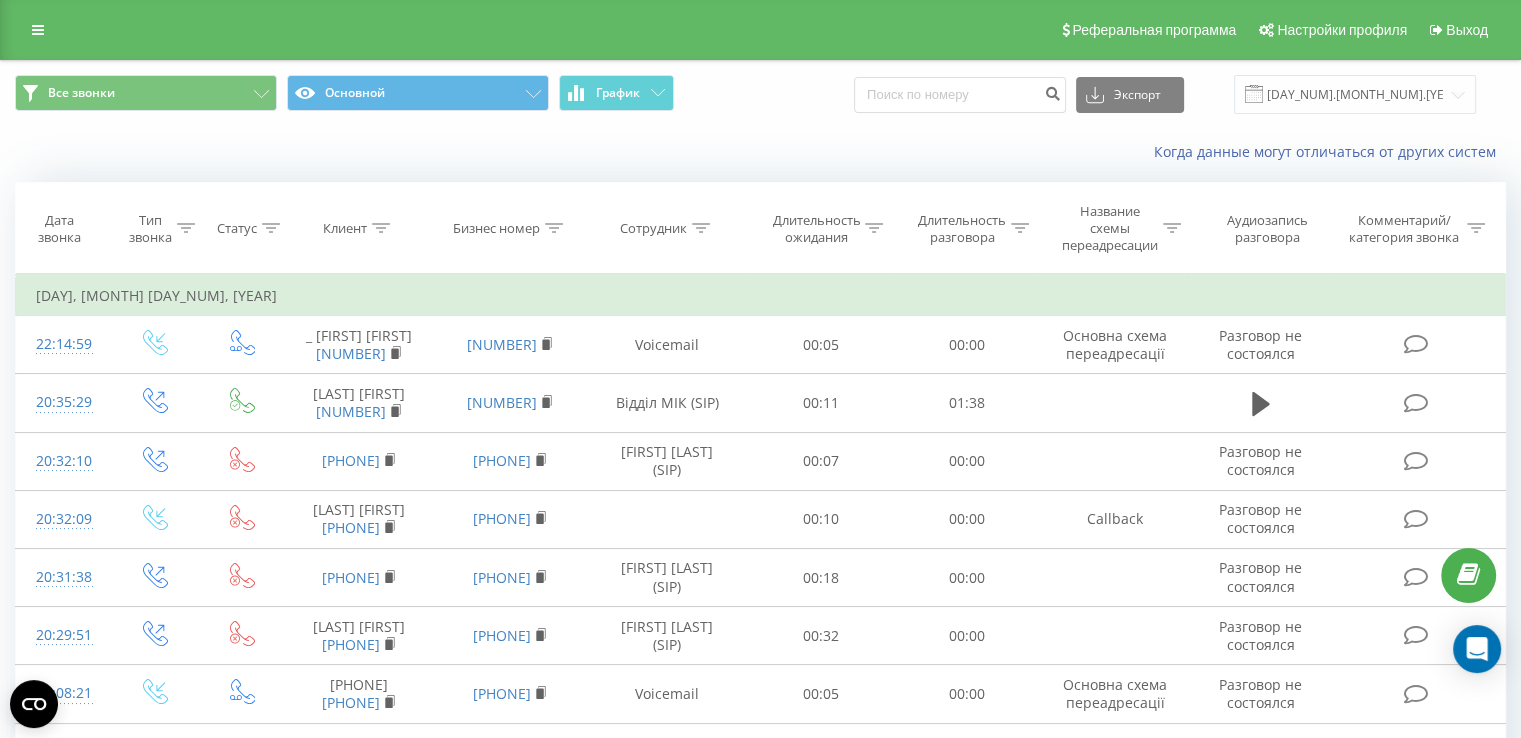 click on "Сотрудник" at bounding box center (653, 228) 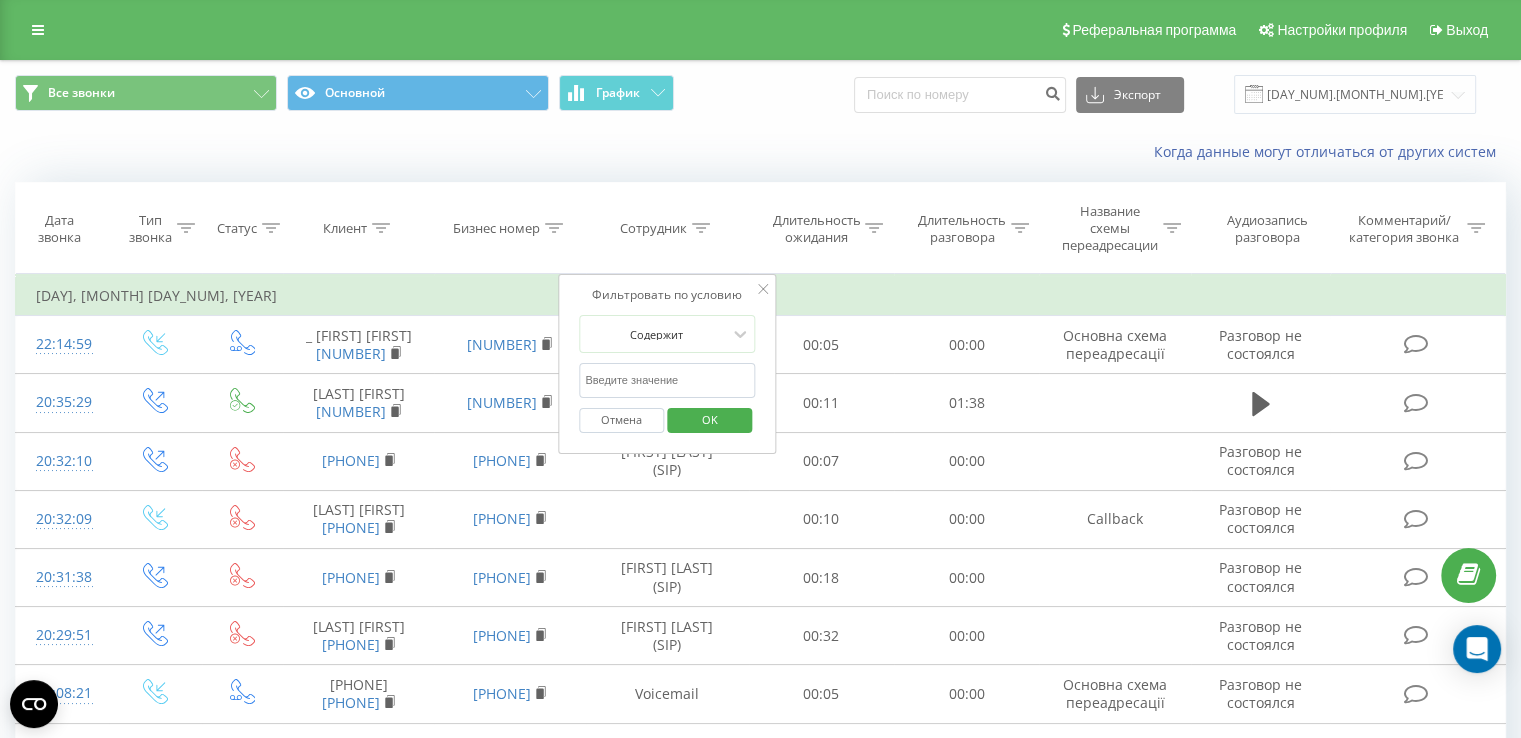 click at bounding box center (667, 380) 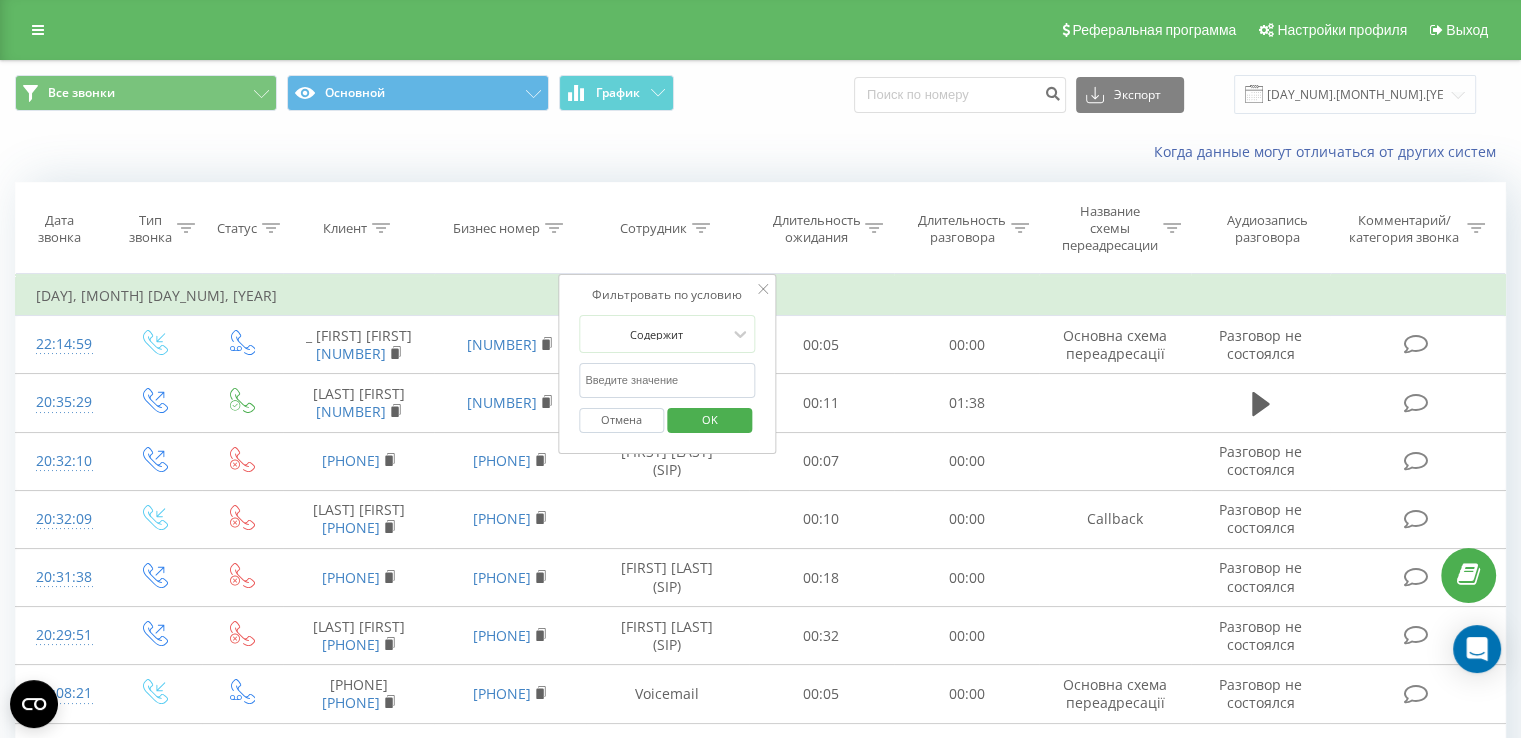 type on "[LAST]" 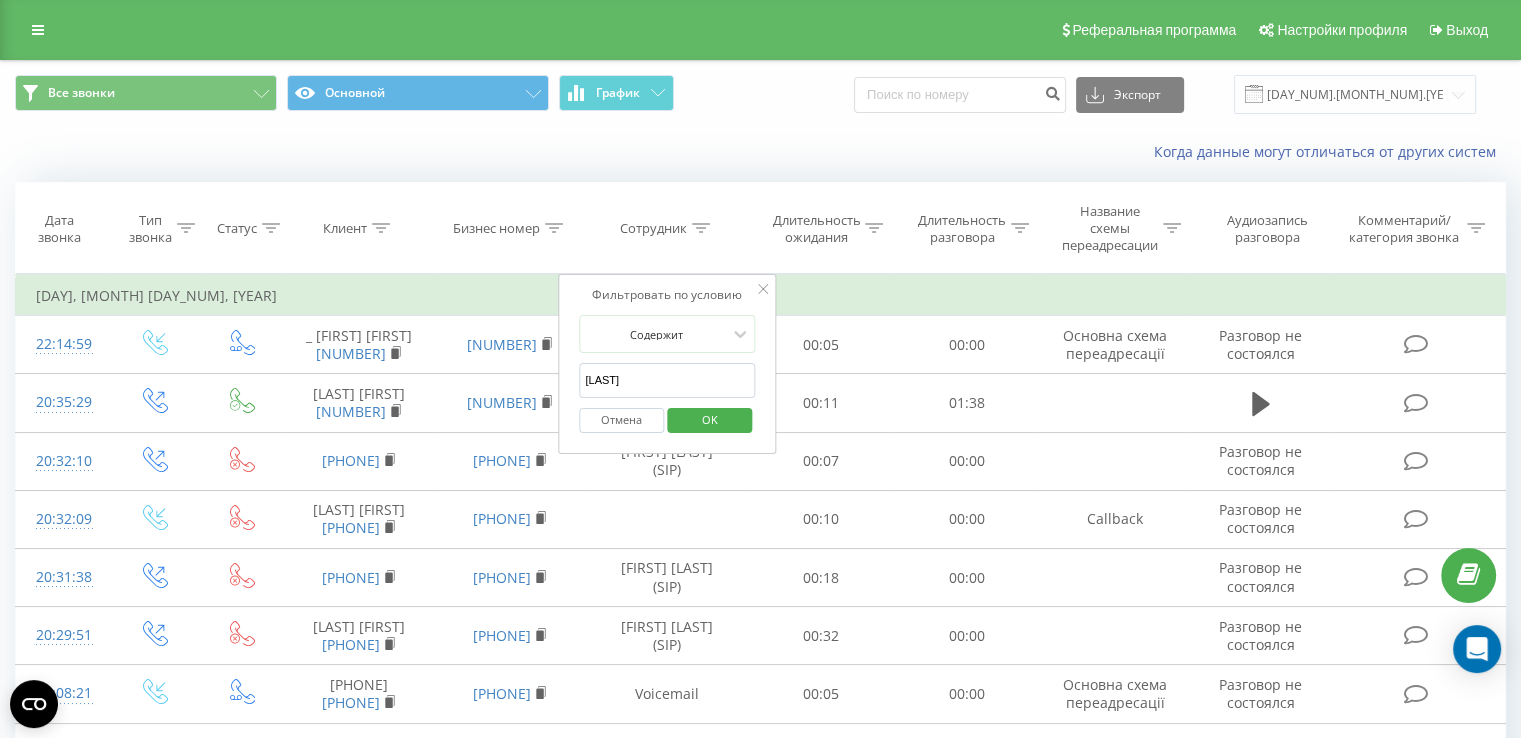 click on "OK" at bounding box center [710, 419] 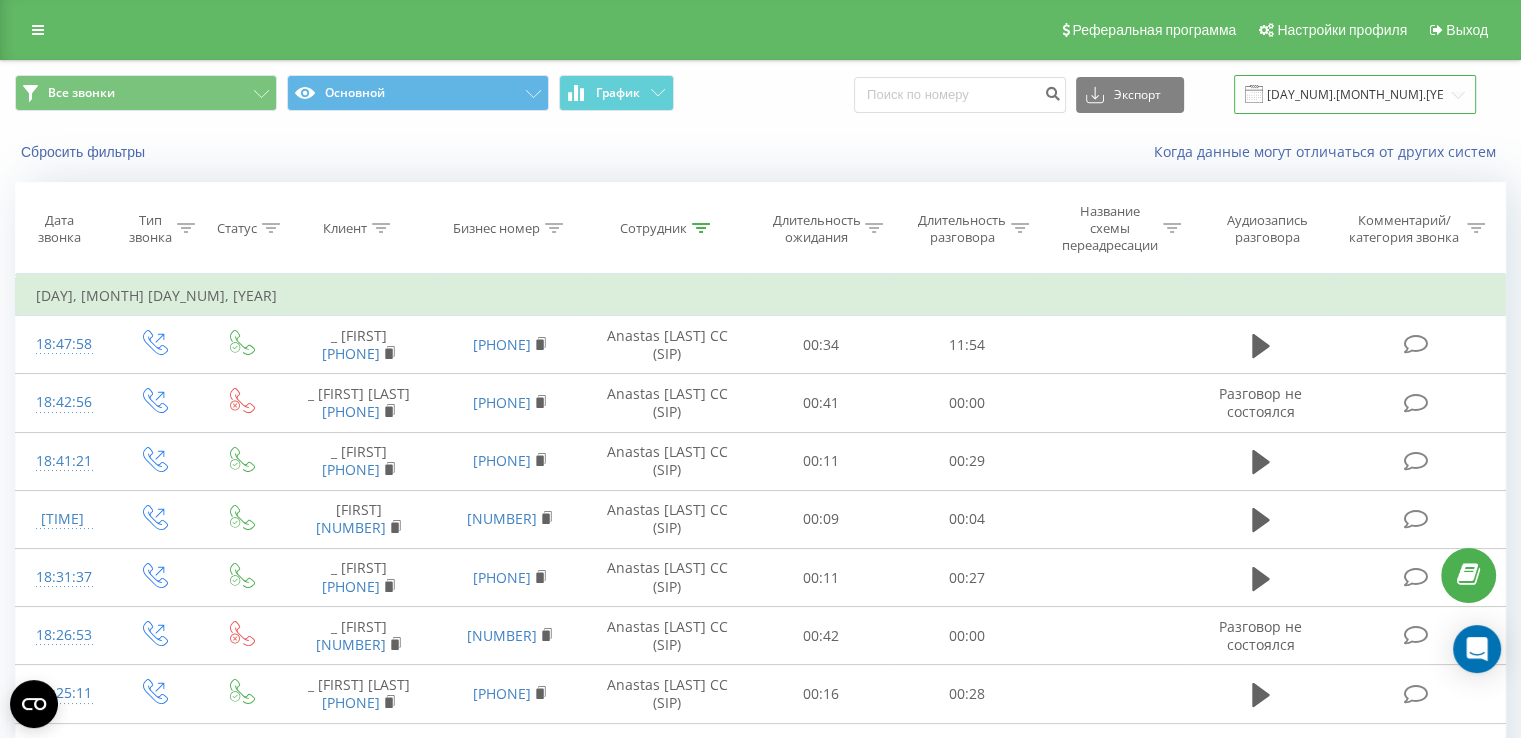 click on "[DAY_NUM].[MONTH_NUM].[YEAR]  -  [DAY_NUM].[MONTH_NUM].[YEAR]" at bounding box center [1355, 94] 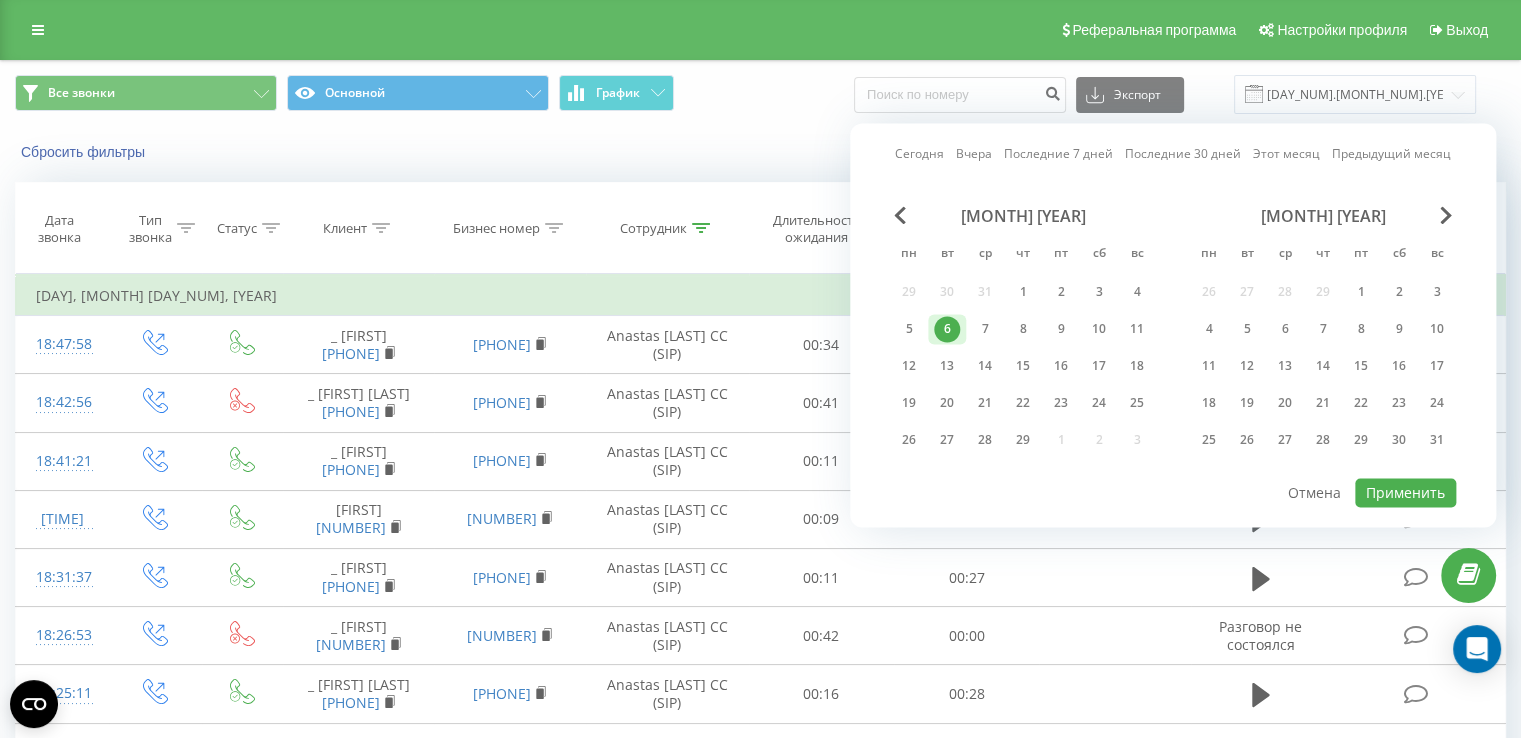 drag, startPoint x: 924, startPoint y: 149, endPoint x: 967, endPoint y: 178, distance: 51.86521 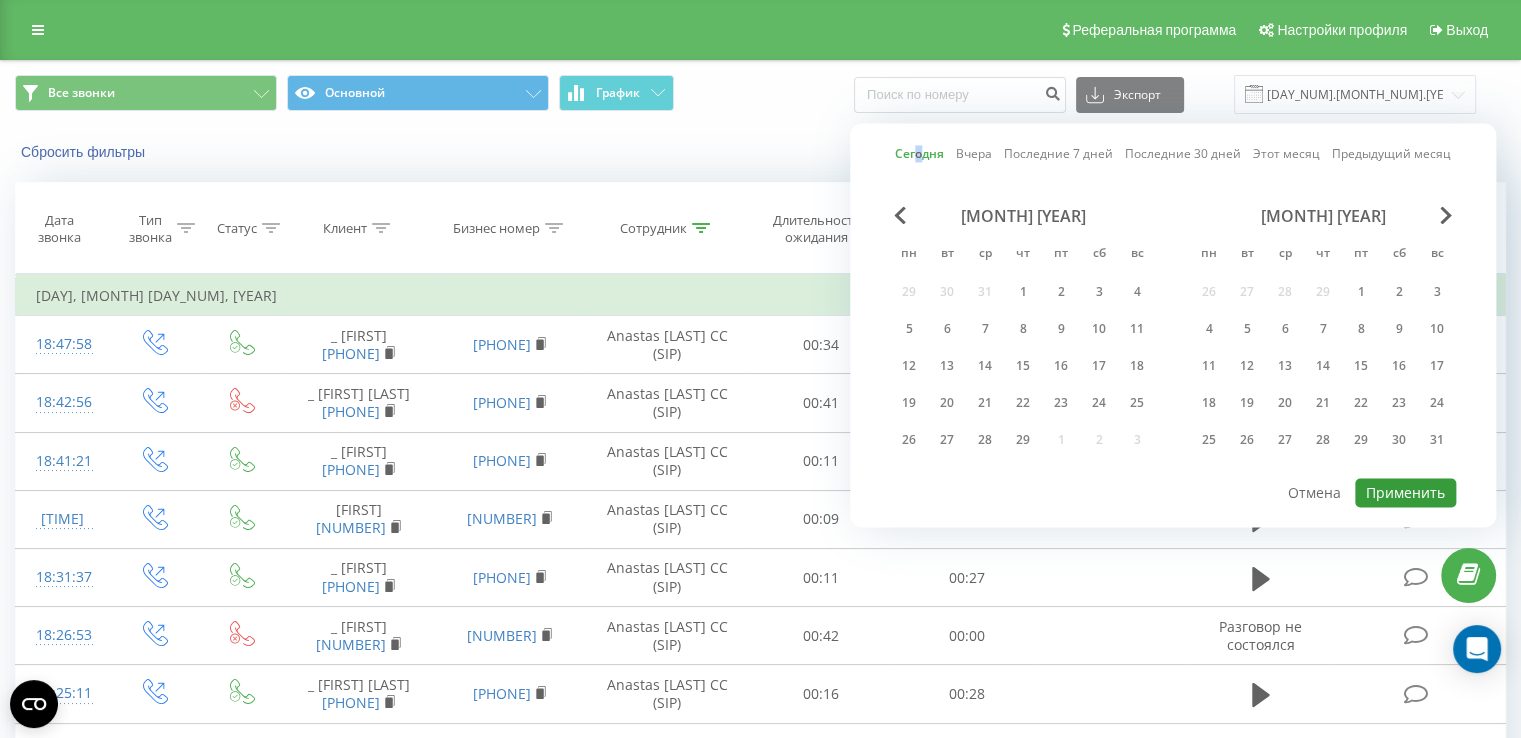 click on "Применить" at bounding box center (1405, 492) 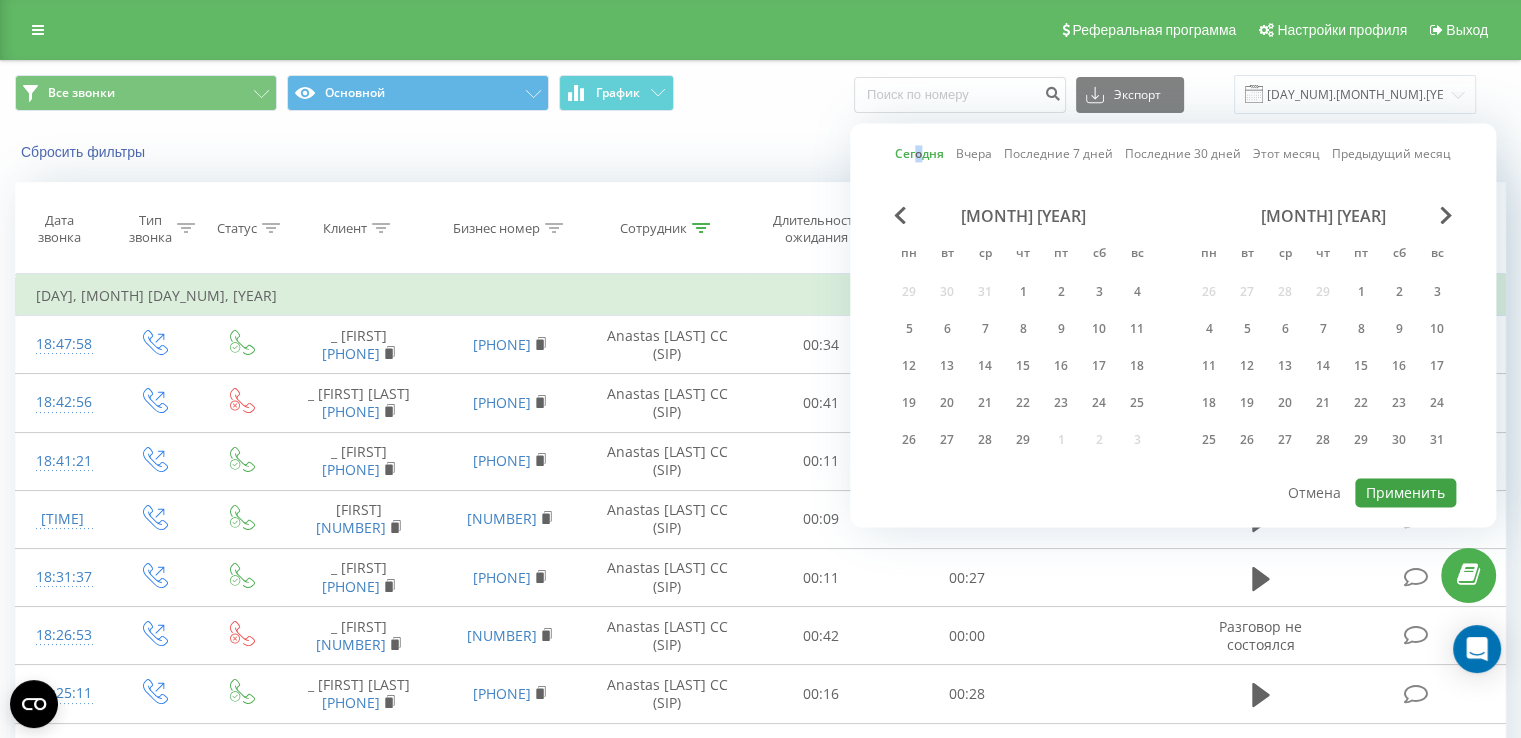 type on "03.08.2025  -  03.08.2025" 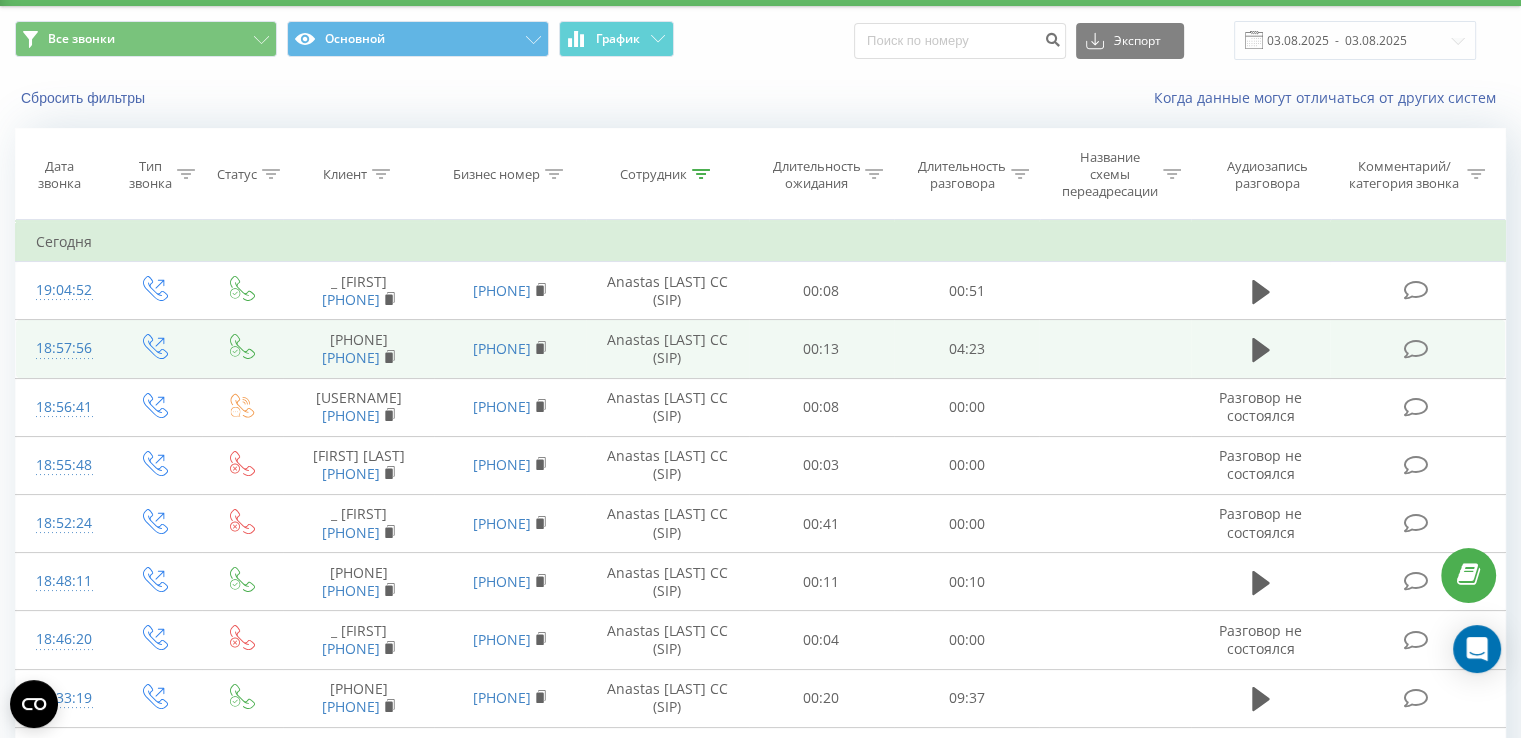 scroll, scrollTop: 0, scrollLeft: 0, axis: both 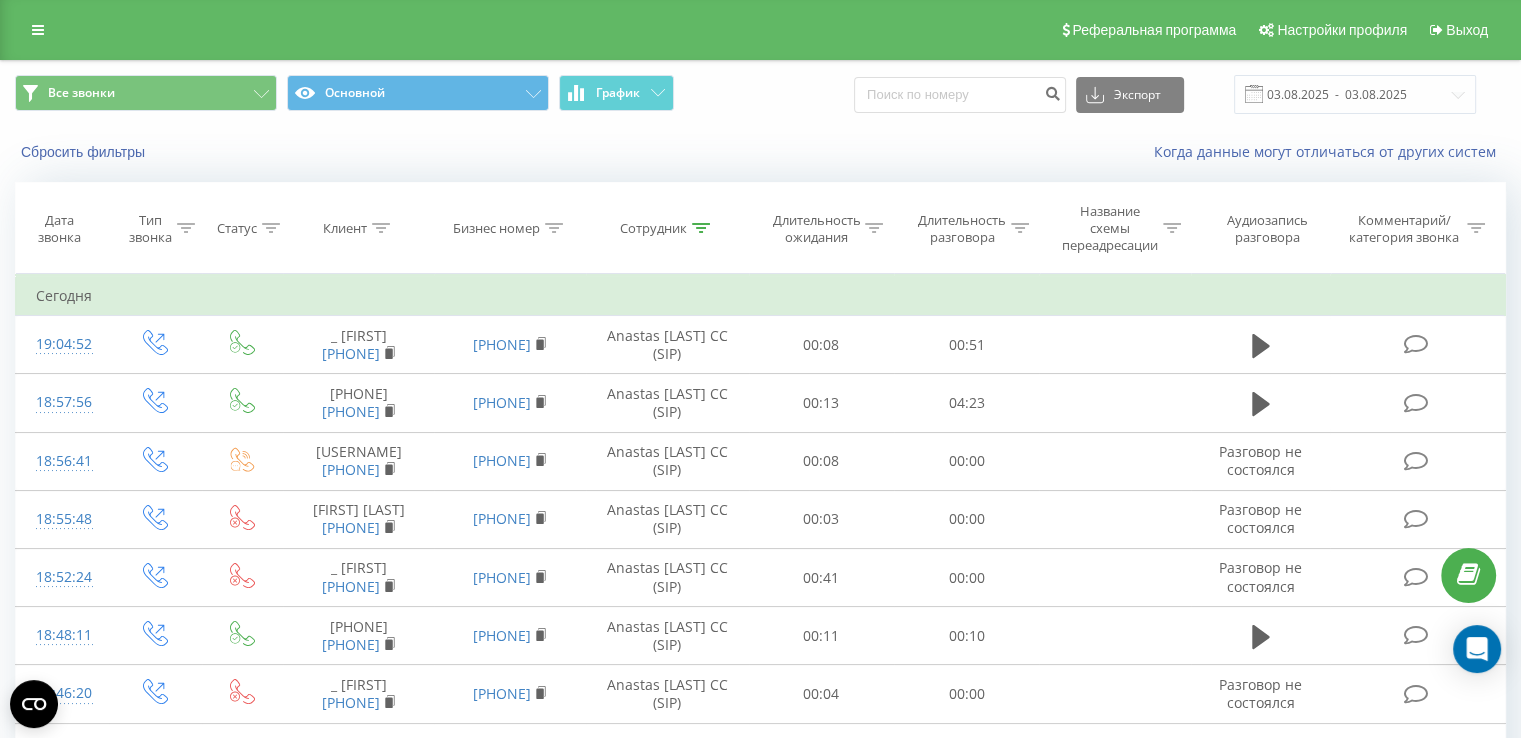 click on "Длительность разговора" at bounding box center (962, 229) 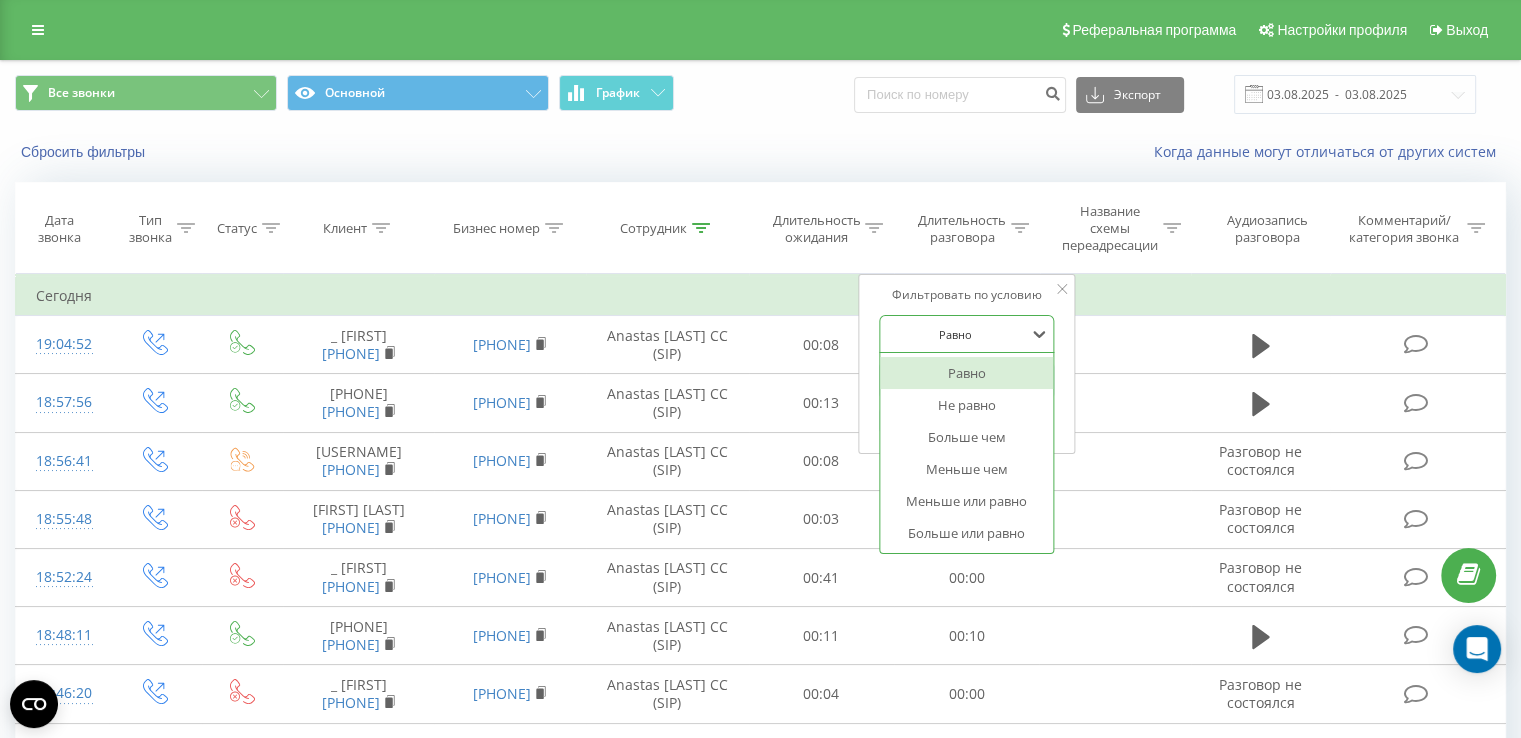 click at bounding box center [956, 334] 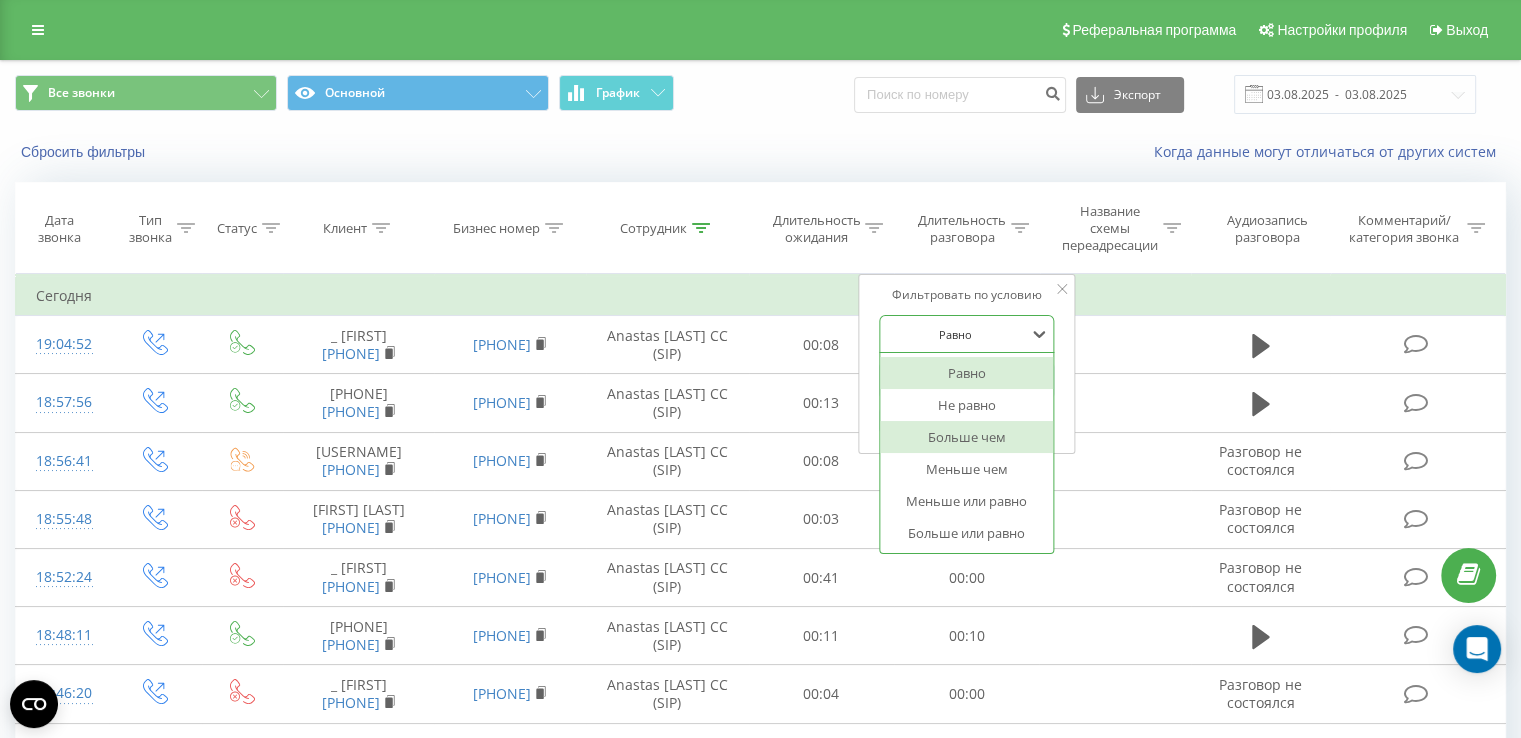 click on "Больше чем" at bounding box center (967, 437) 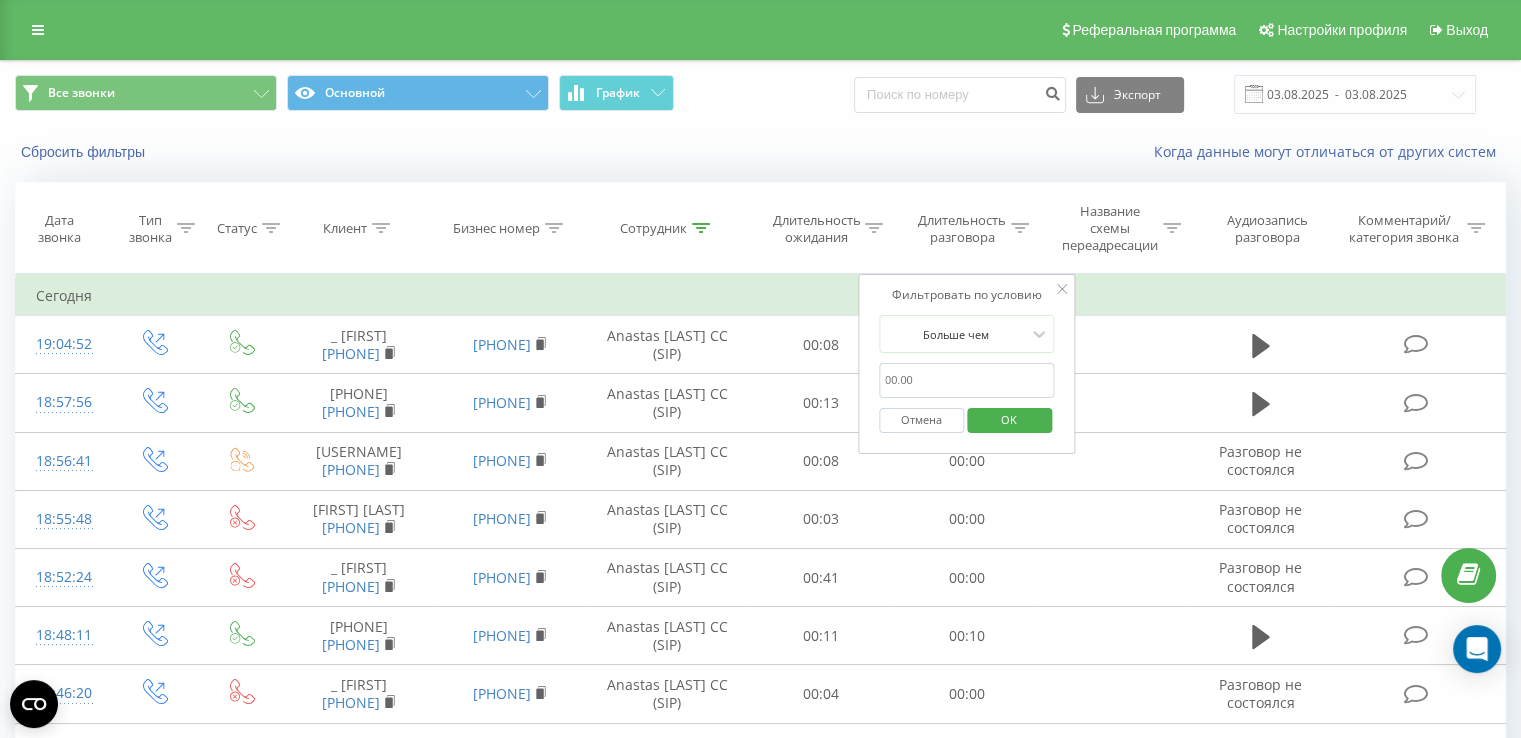 drag, startPoint x: 966, startPoint y: 377, endPoint x: 988, endPoint y: 389, distance: 25.059929 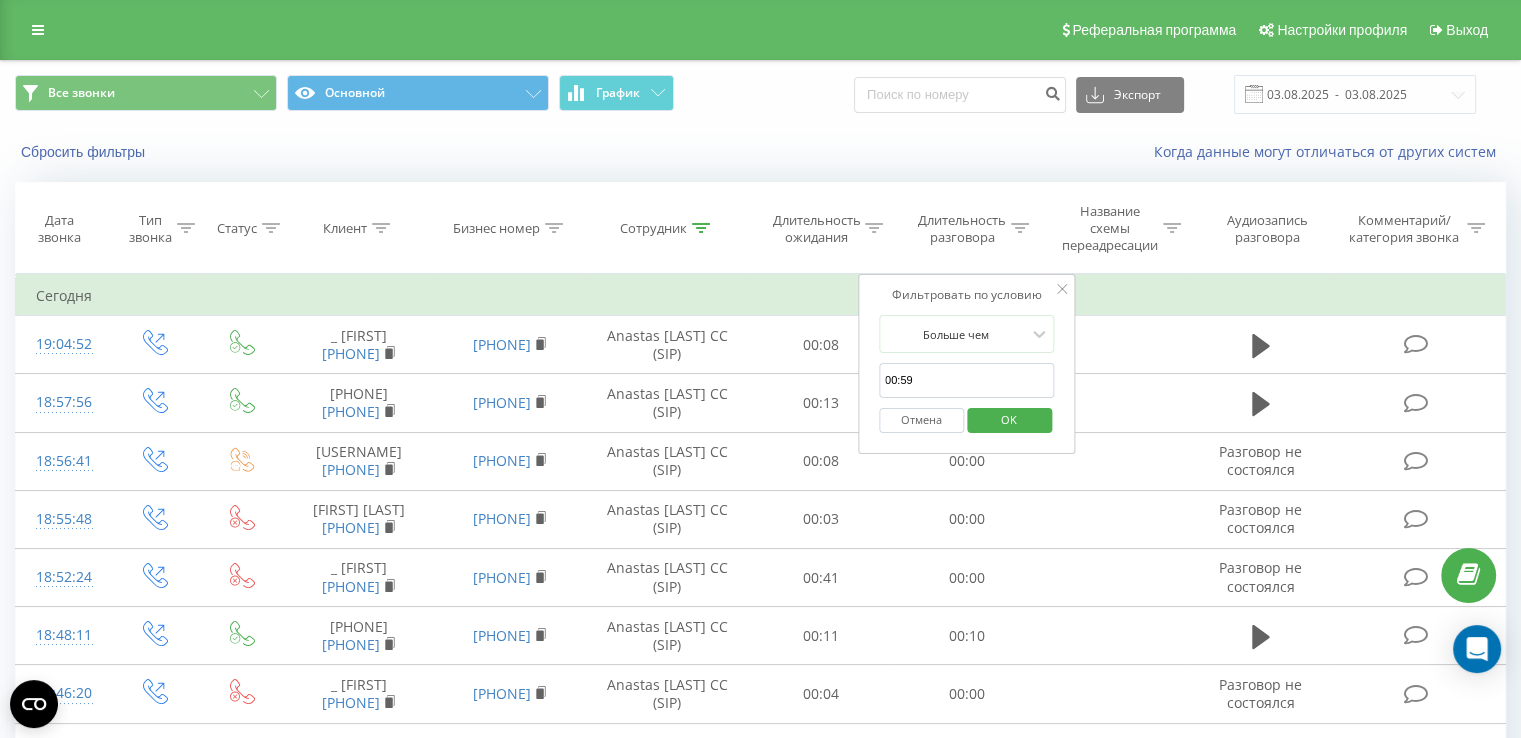 click on "OK" at bounding box center [1009, 419] 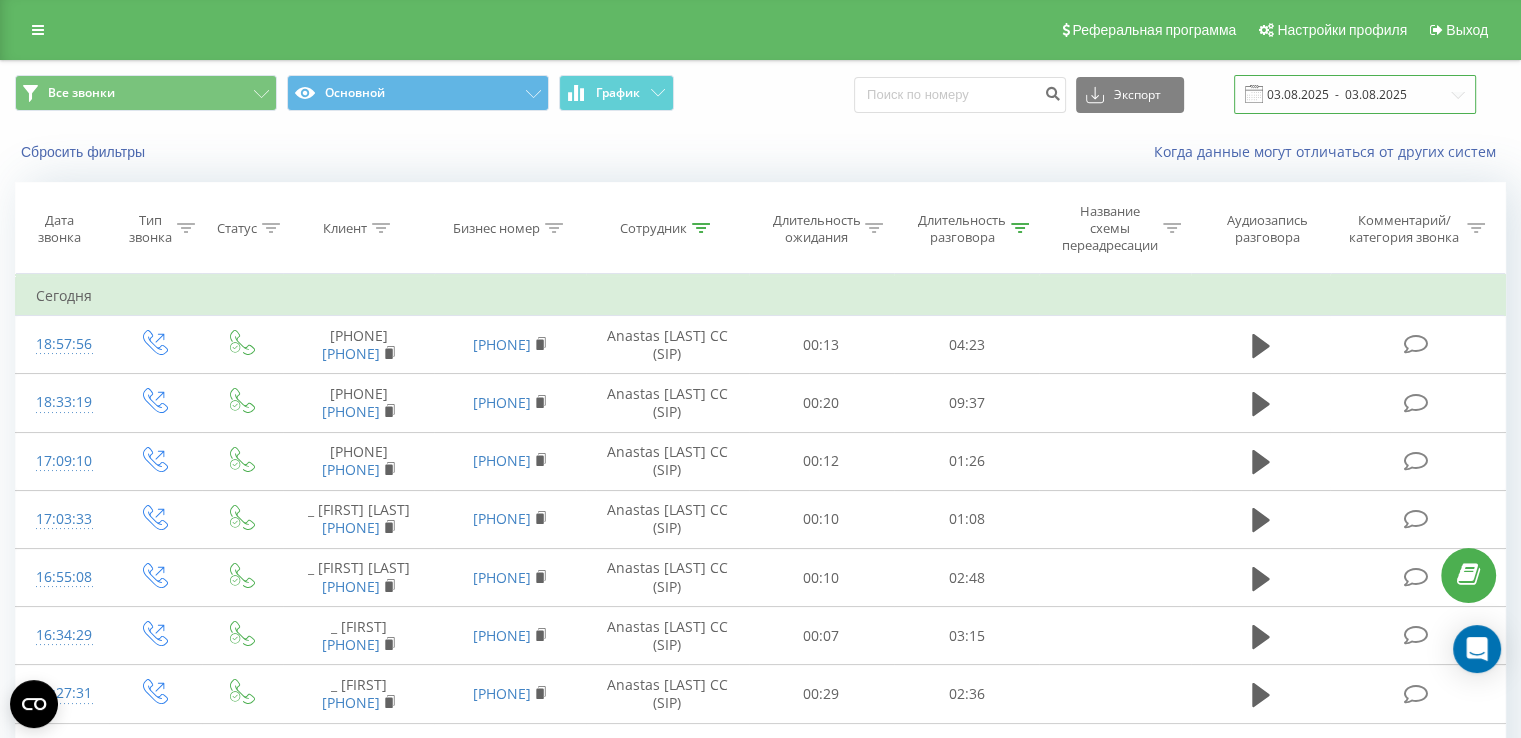 click on "03.08.2025  -  03.08.2025" at bounding box center [1355, 94] 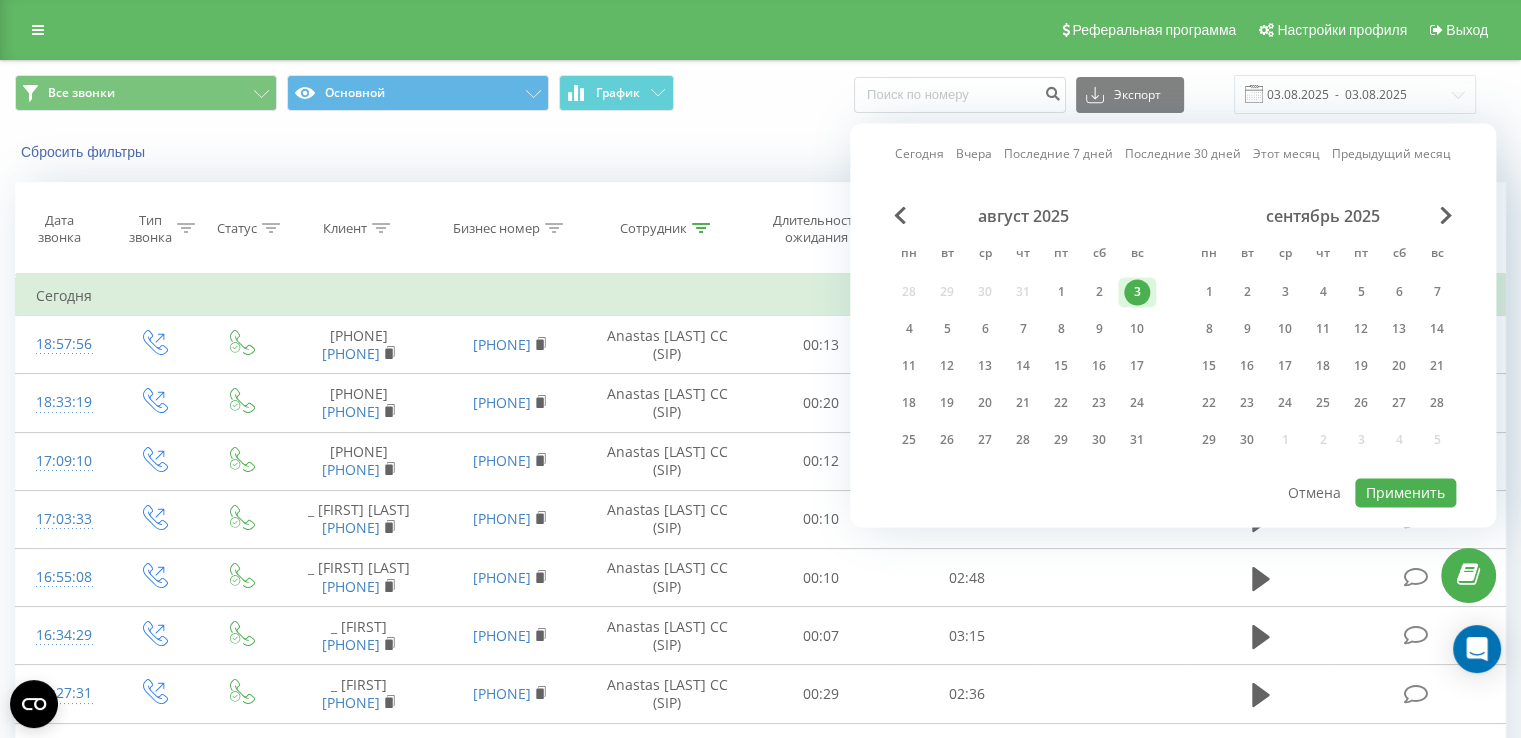 click on "Сегодня" at bounding box center (919, 154) 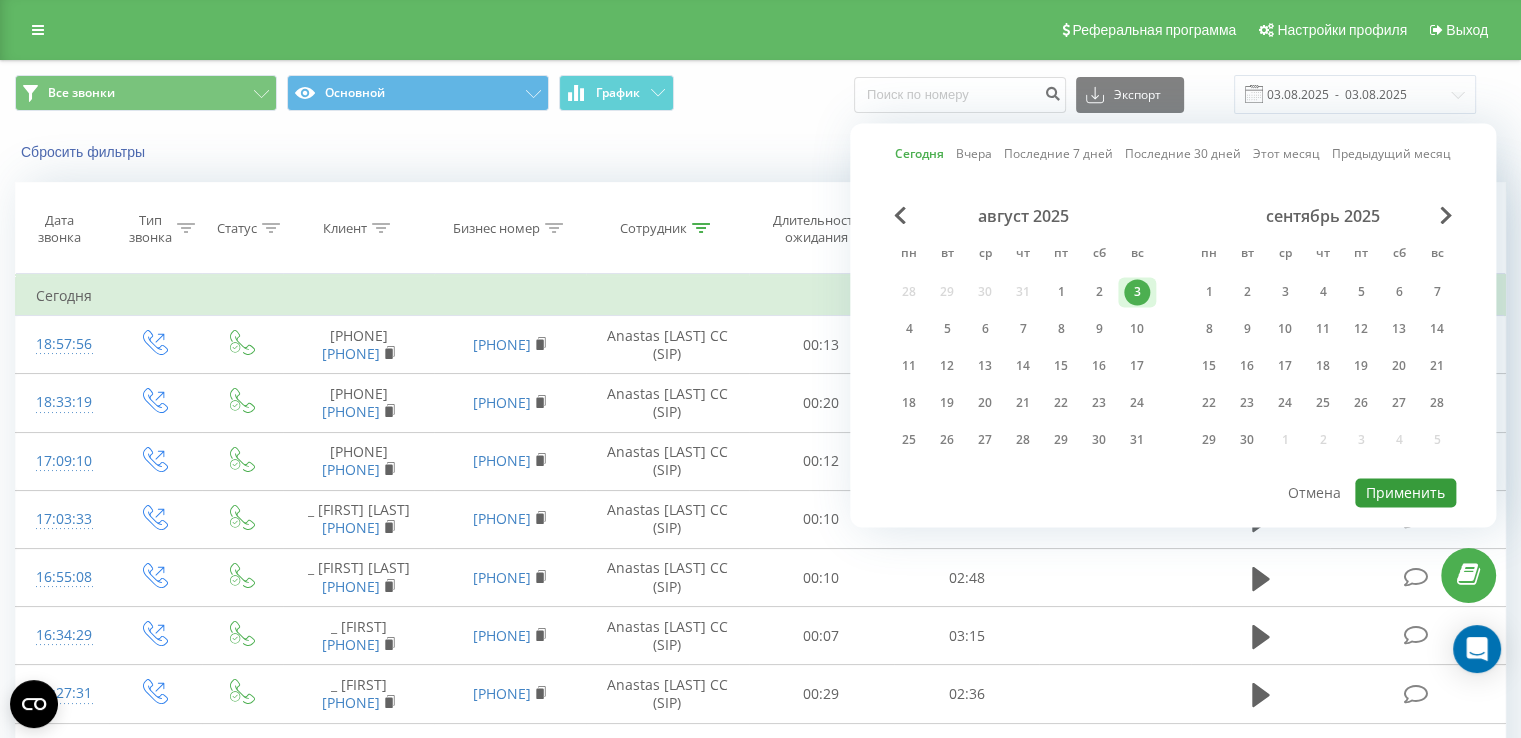 click on "Применить" at bounding box center (1405, 492) 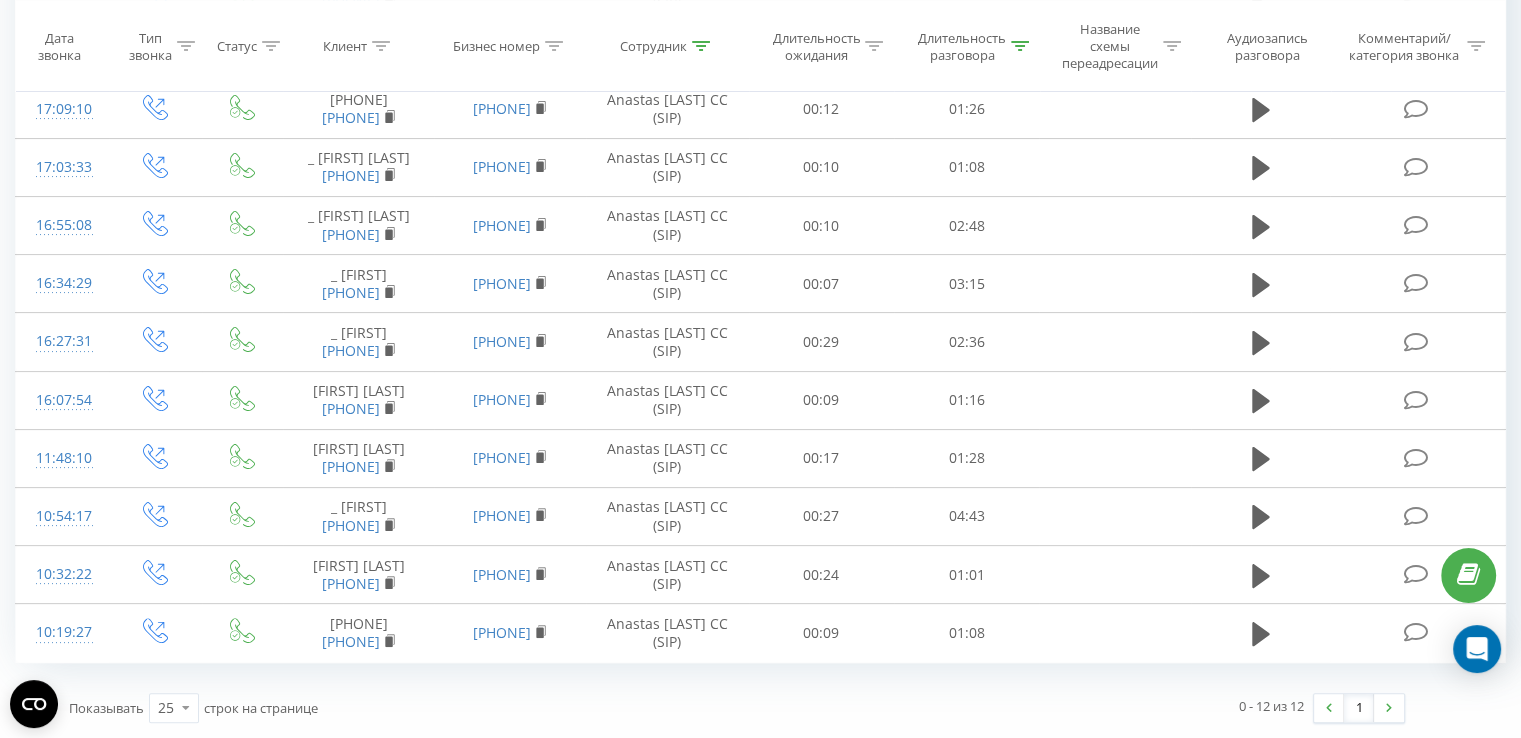 scroll, scrollTop: 569, scrollLeft: 0, axis: vertical 